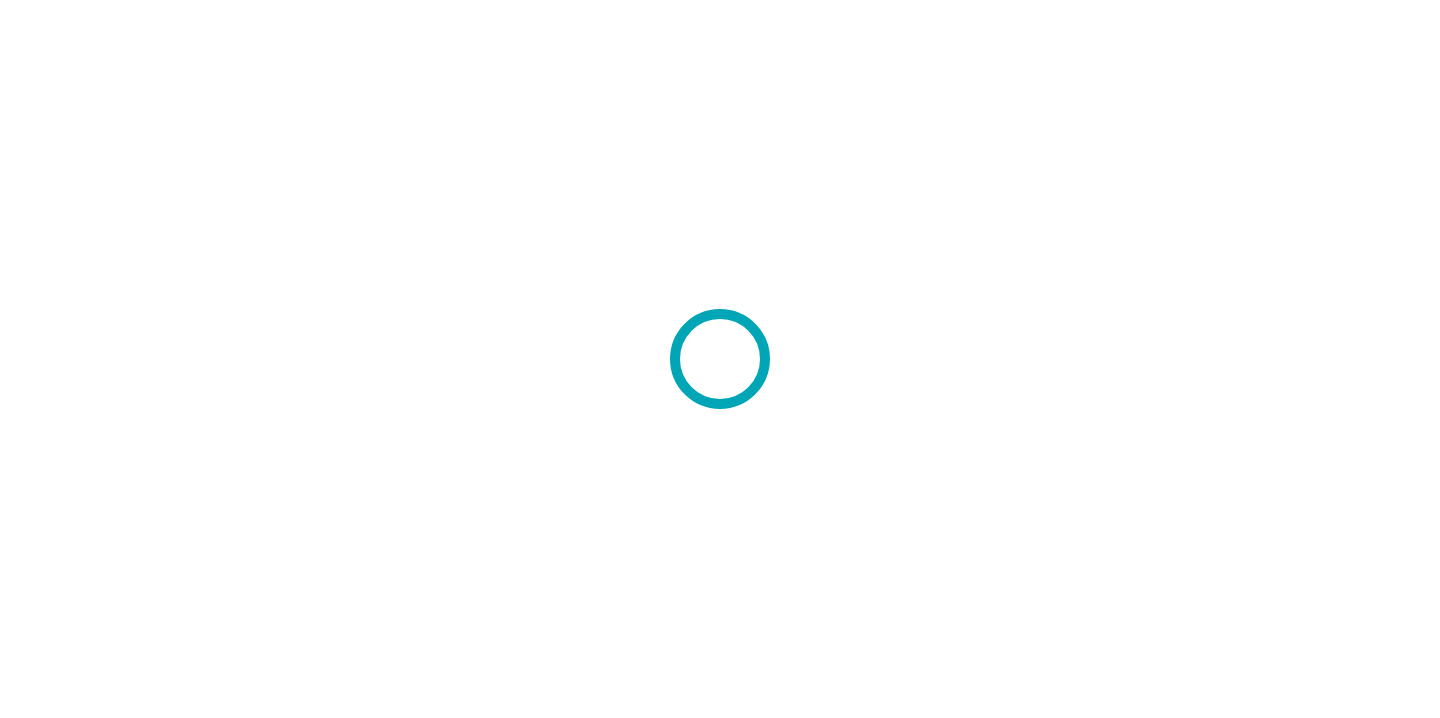 scroll, scrollTop: 0, scrollLeft: 0, axis: both 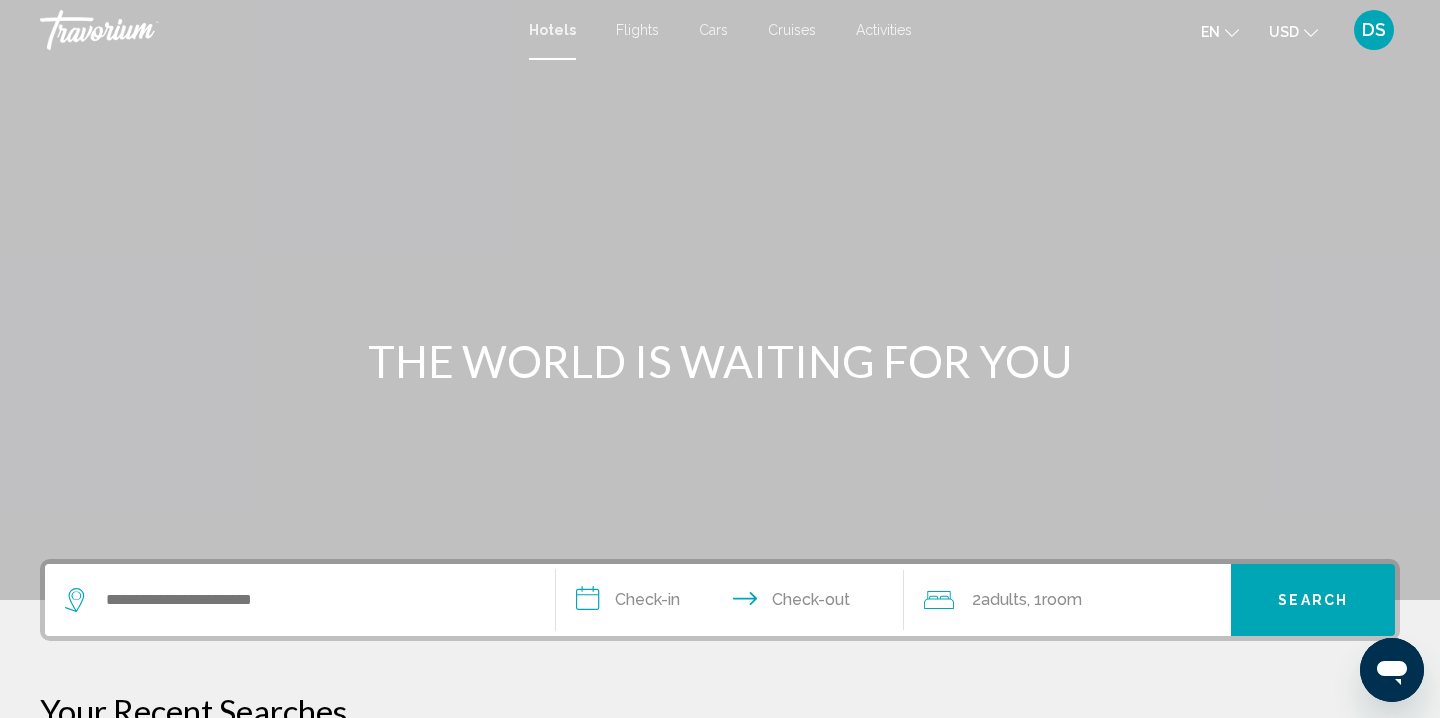 click on "Cars" at bounding box center [713, 30] 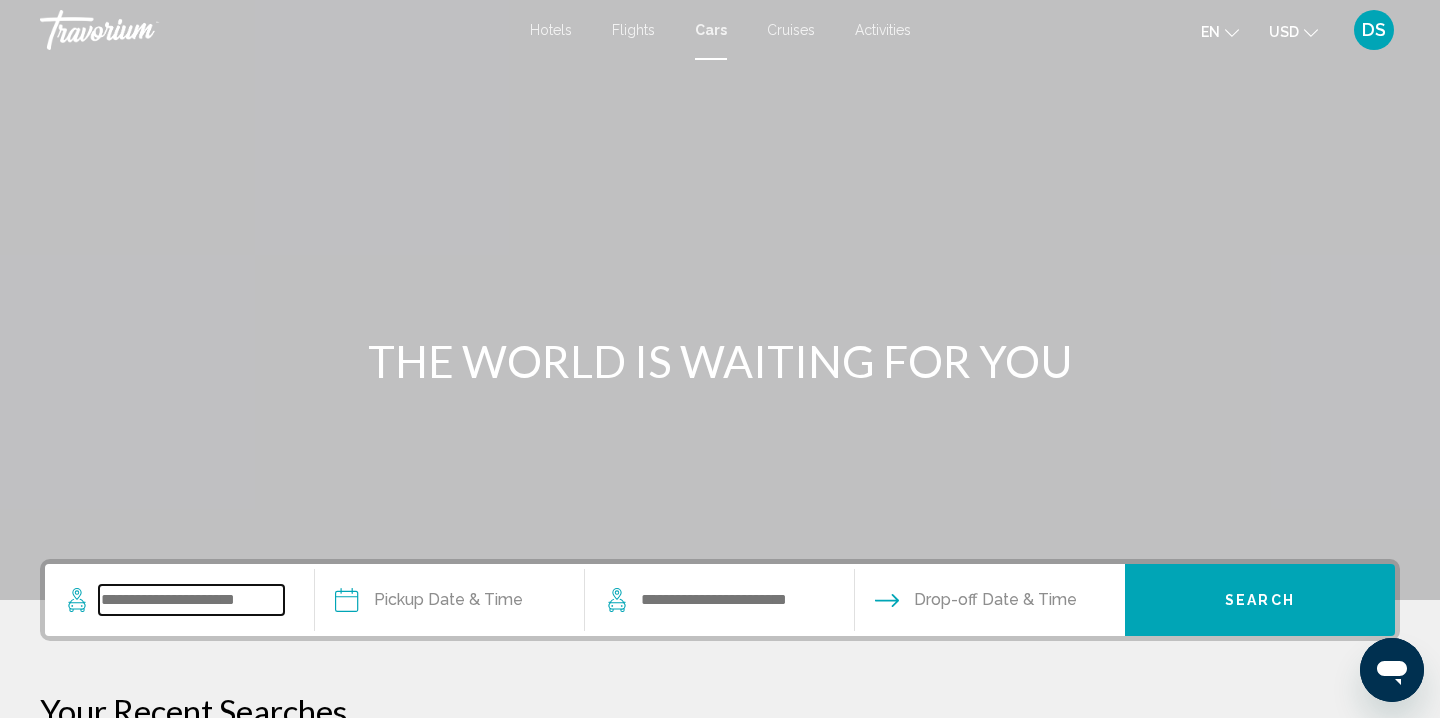 click at bounding box center [191, 600] 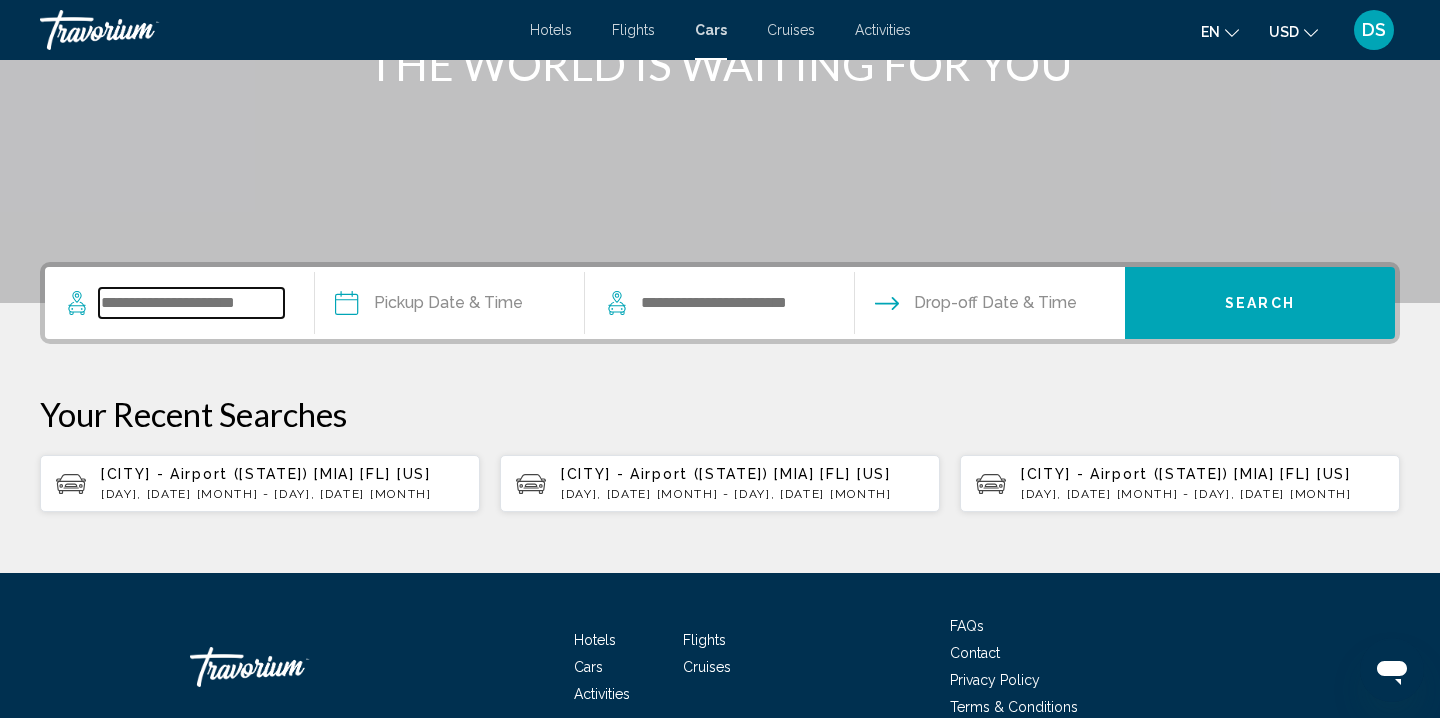 scroll, scrollTop: 397, scrollLeft: 0, axis: vertical 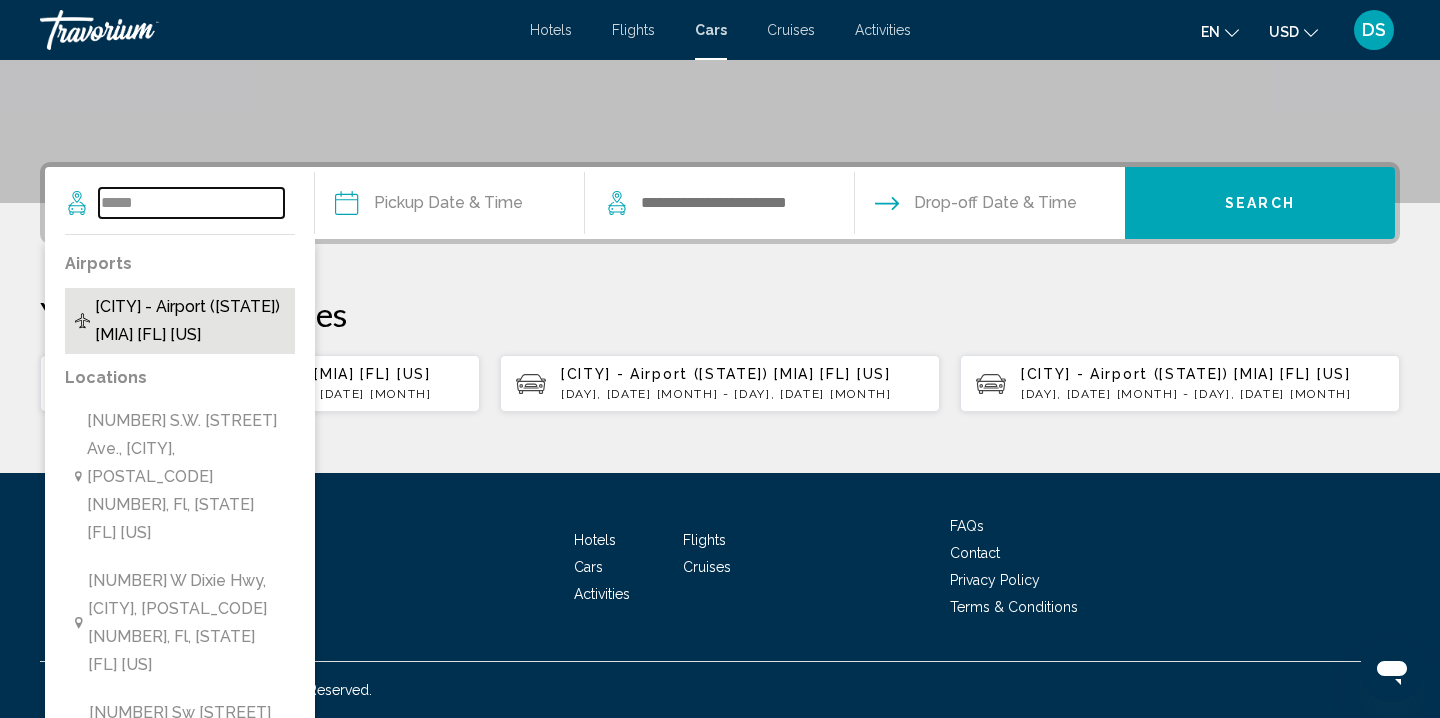 type on "*****" 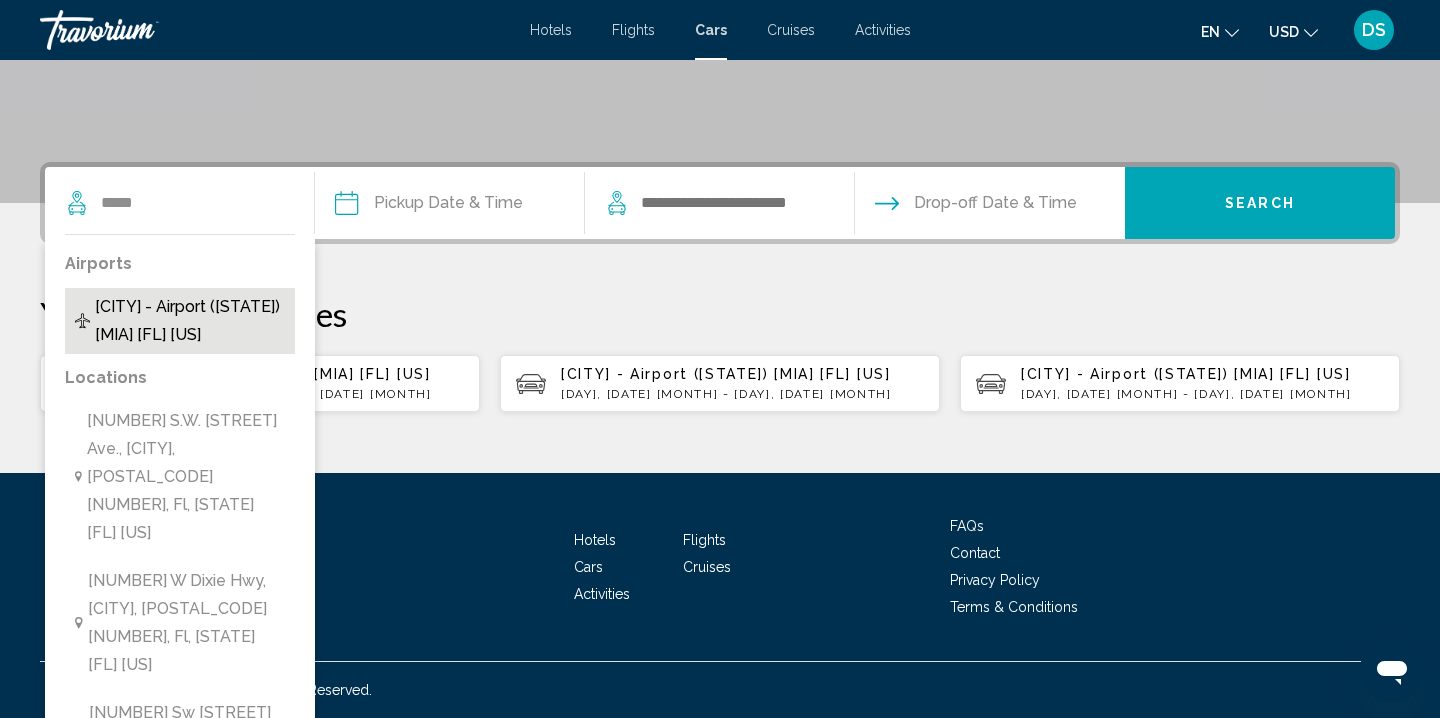 click on "[CITY] - Airport ([STATE]) [MIA] [FL] [US]" at bounding box center [190, 321] 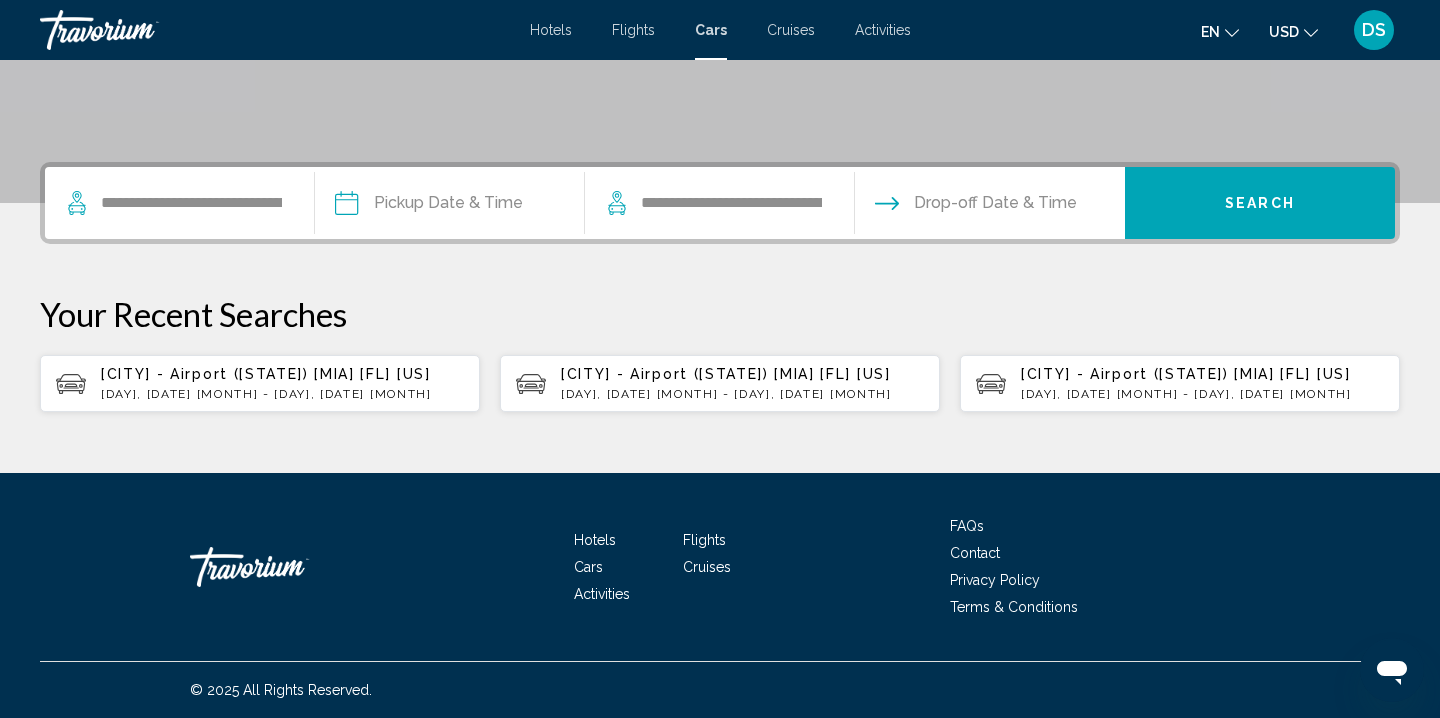 click at bounding box center (449, 206) 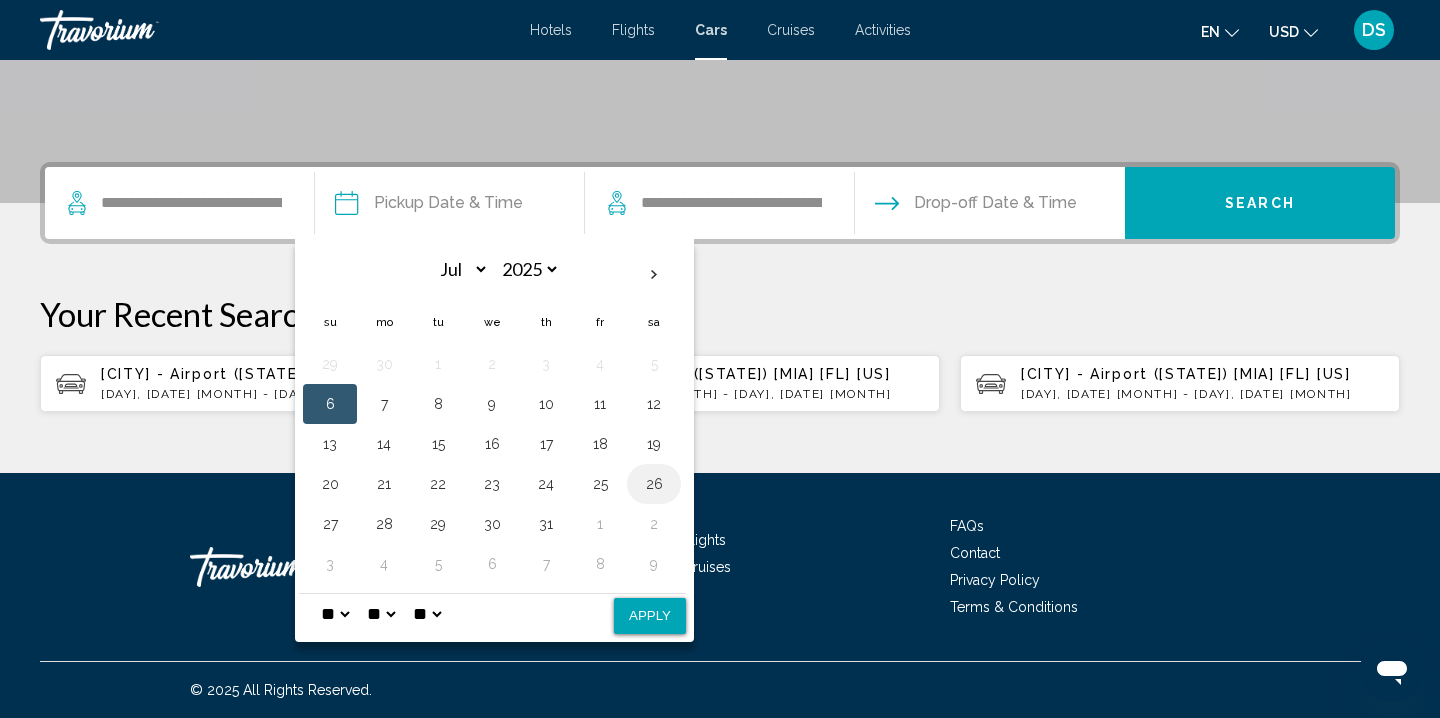 click on "26" at bounding box center (654, 484) 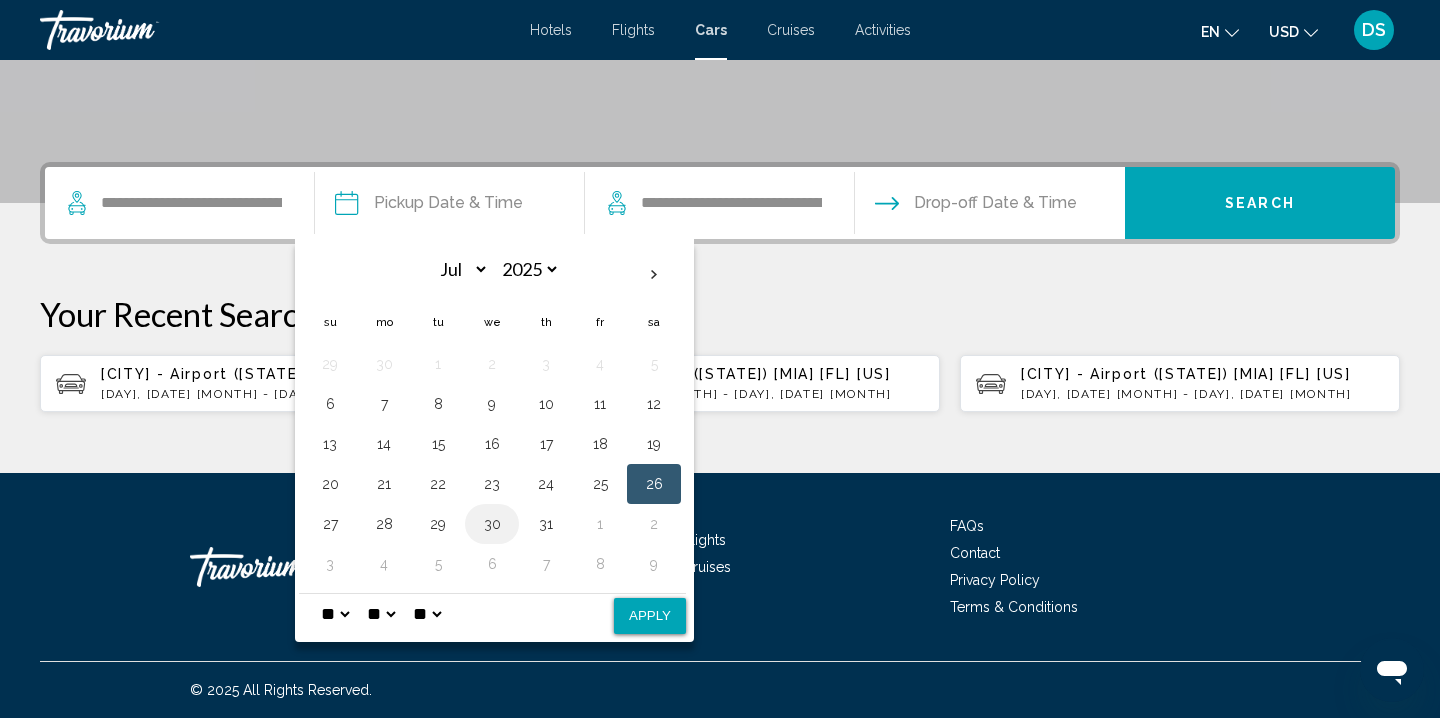 click on "30" at bounding box center [492, 524] 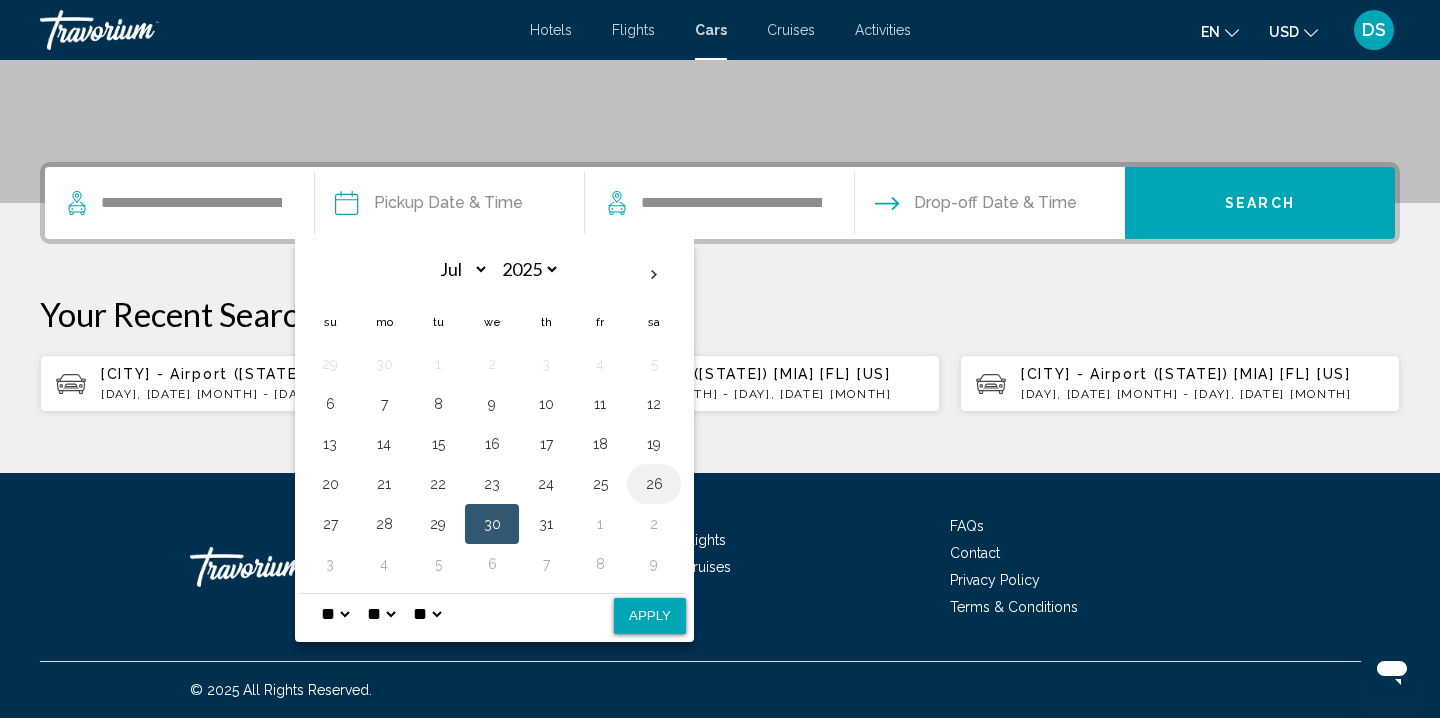 click on "26" at bounding box center (654, 484) 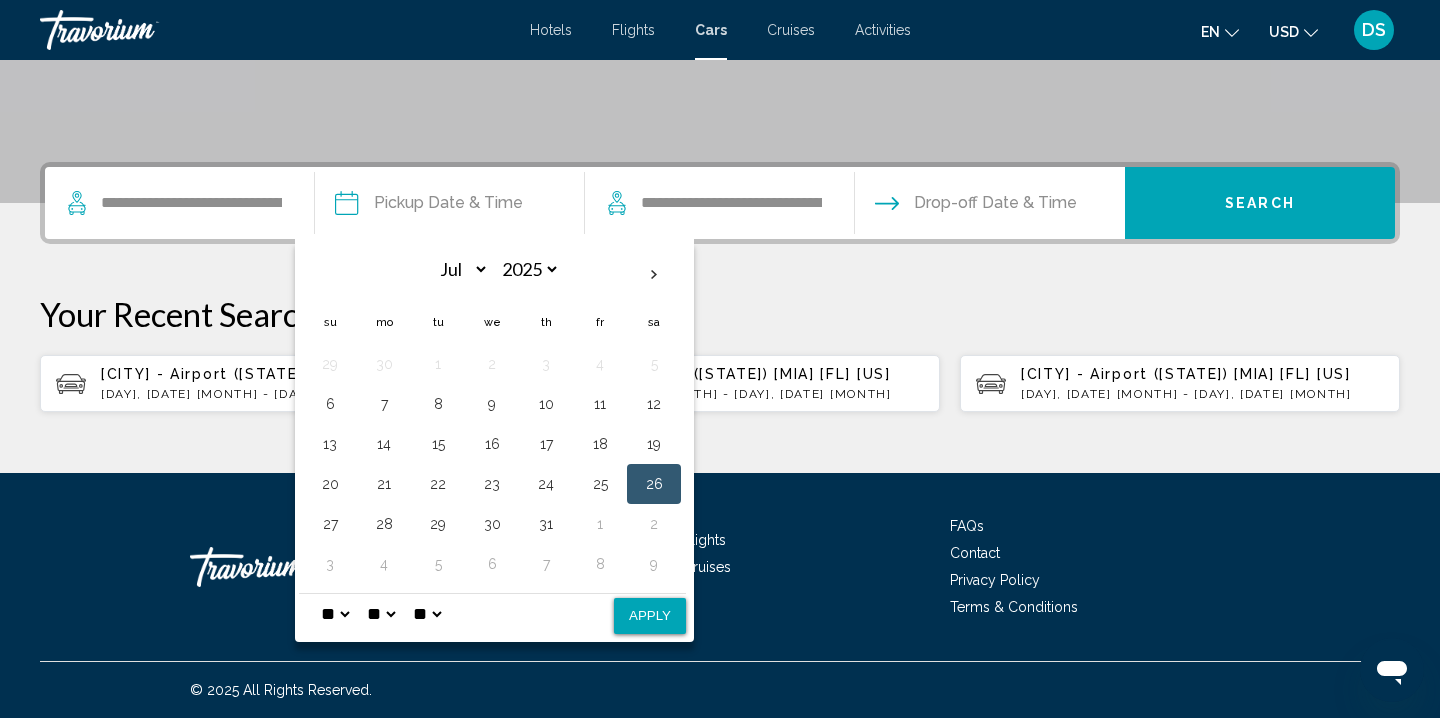 click on "** **" at bounding box center (427, 614) 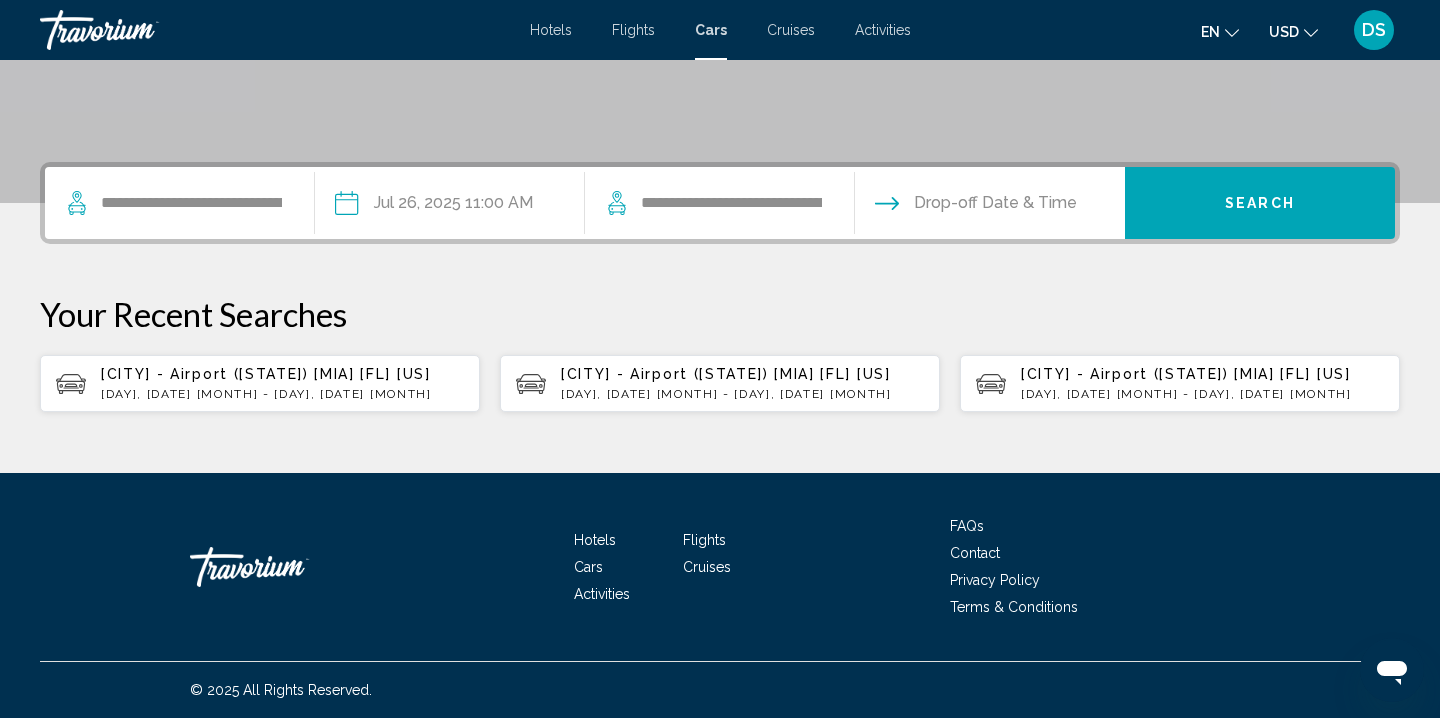 click at bounding box center [989, 206] 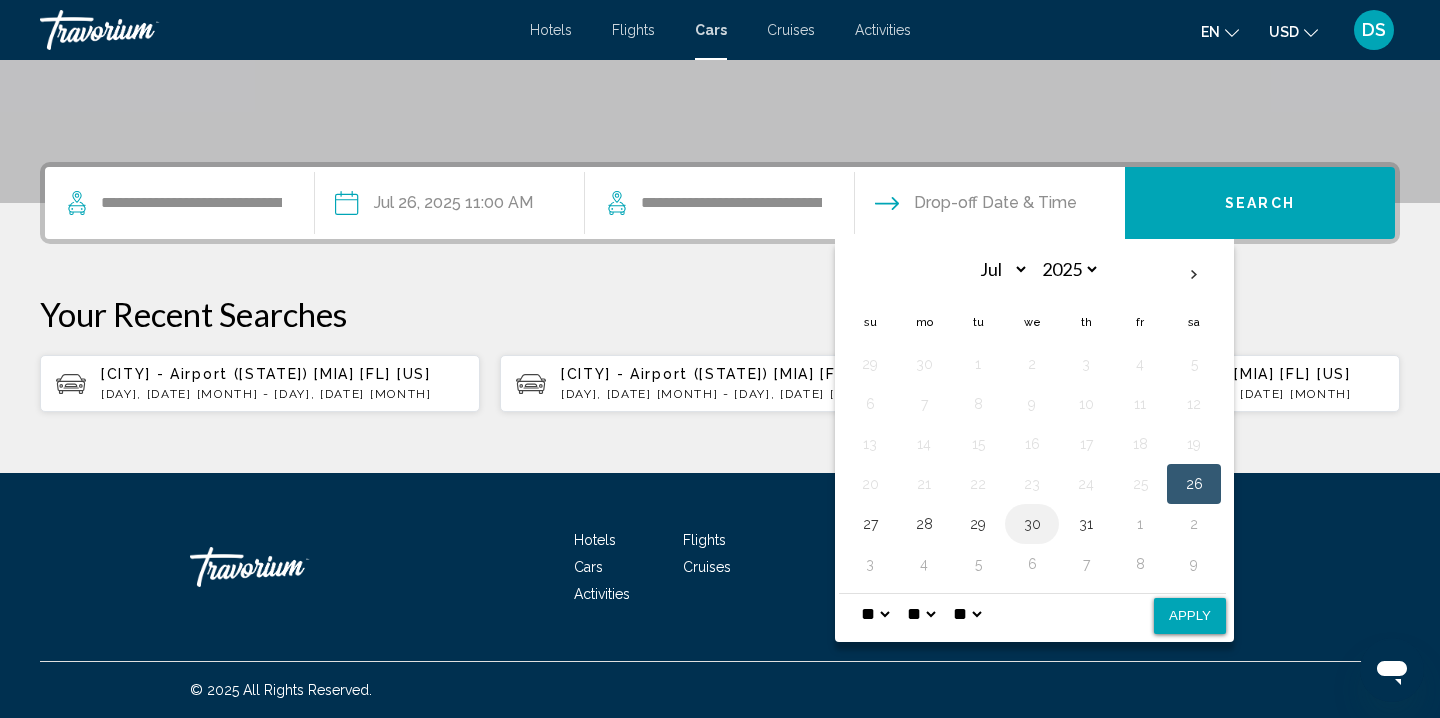 click on "30" at bounding box center [1032, 524] 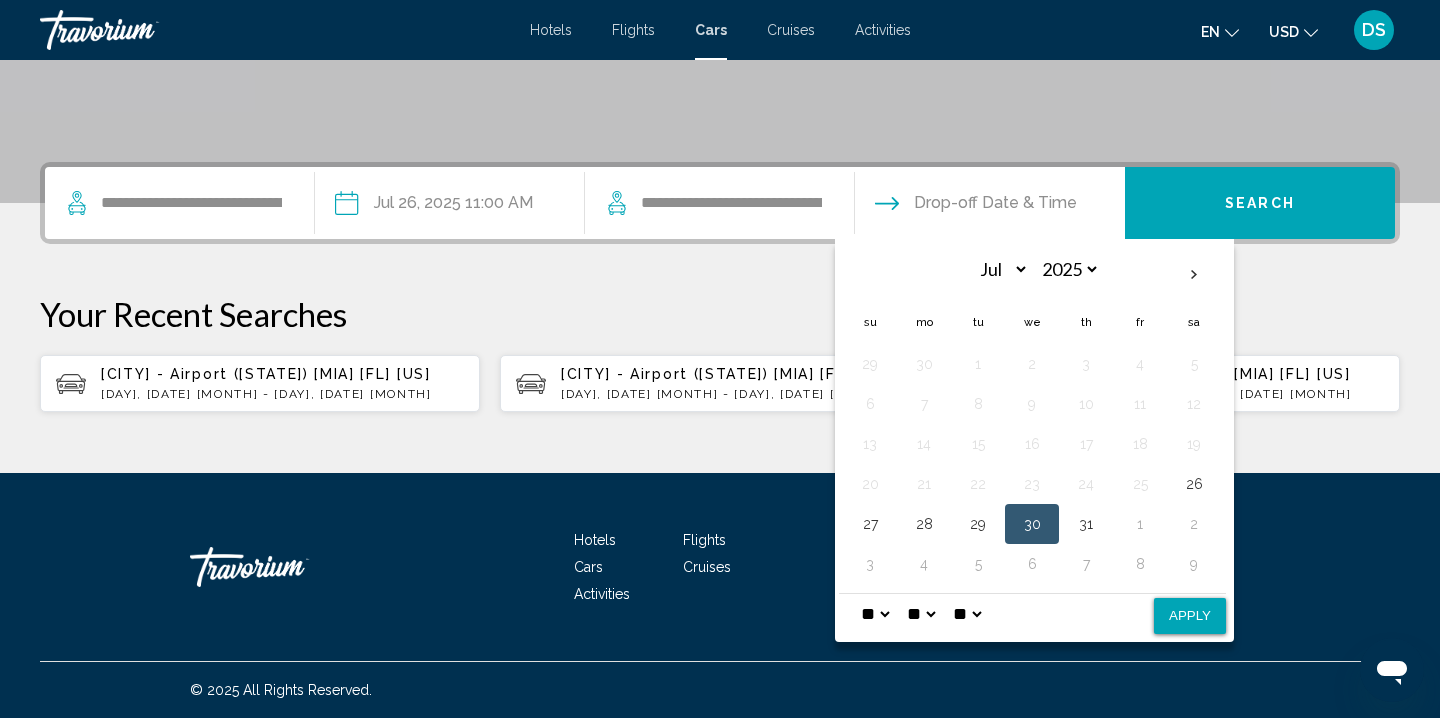 click on "** **" at bounding box center [967, 614] 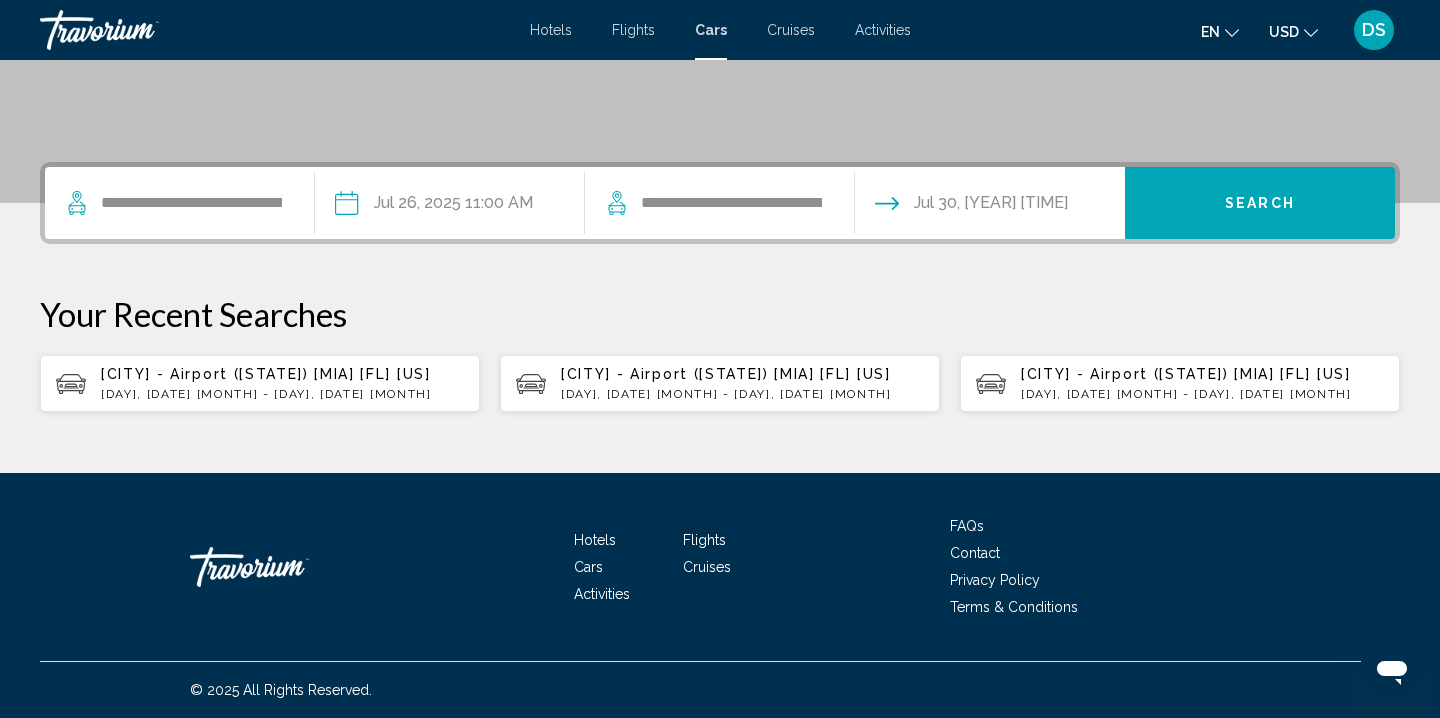 click on "Search" at bounding box center [1260, 204] 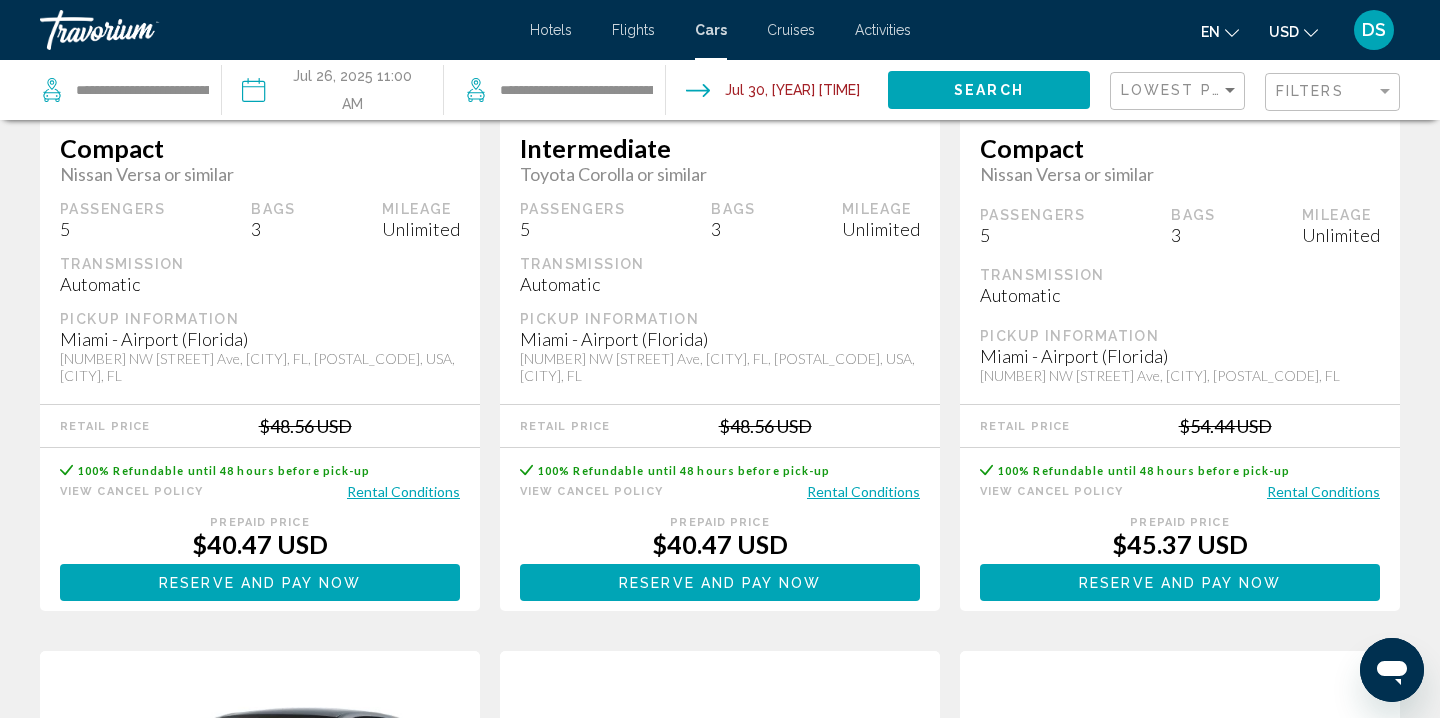scroll, scrollTop: 0, scrollLeft: 0, axis: both 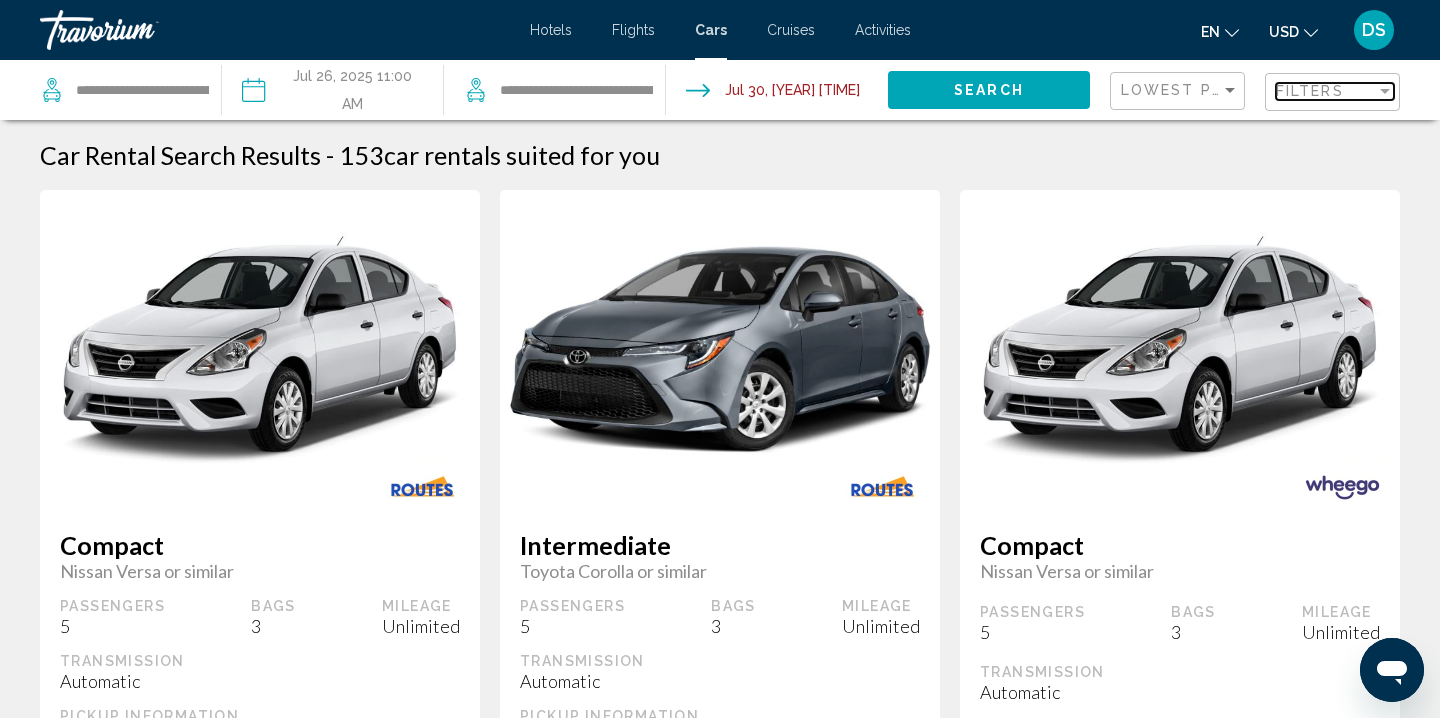 click on "Filters" at bounding box center [1310, 91] 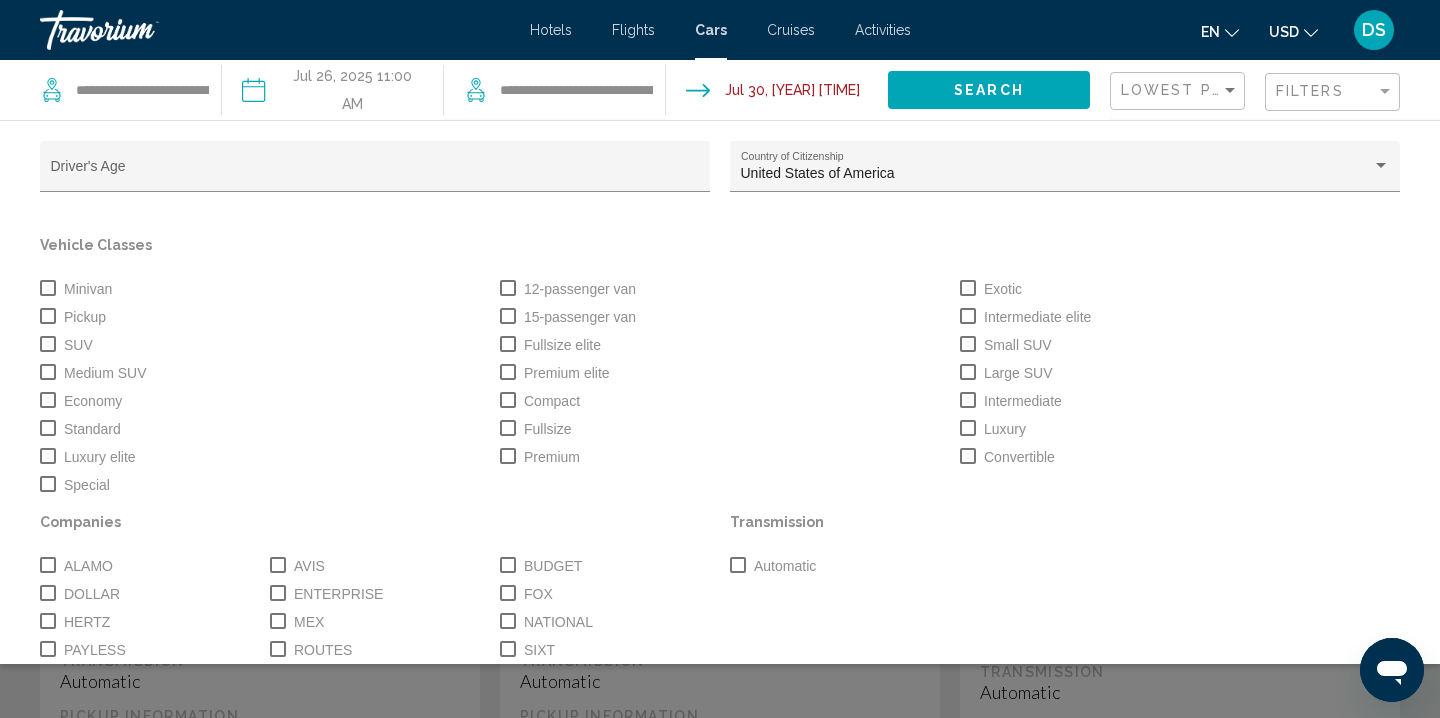 click at bounding box center [48, 288] 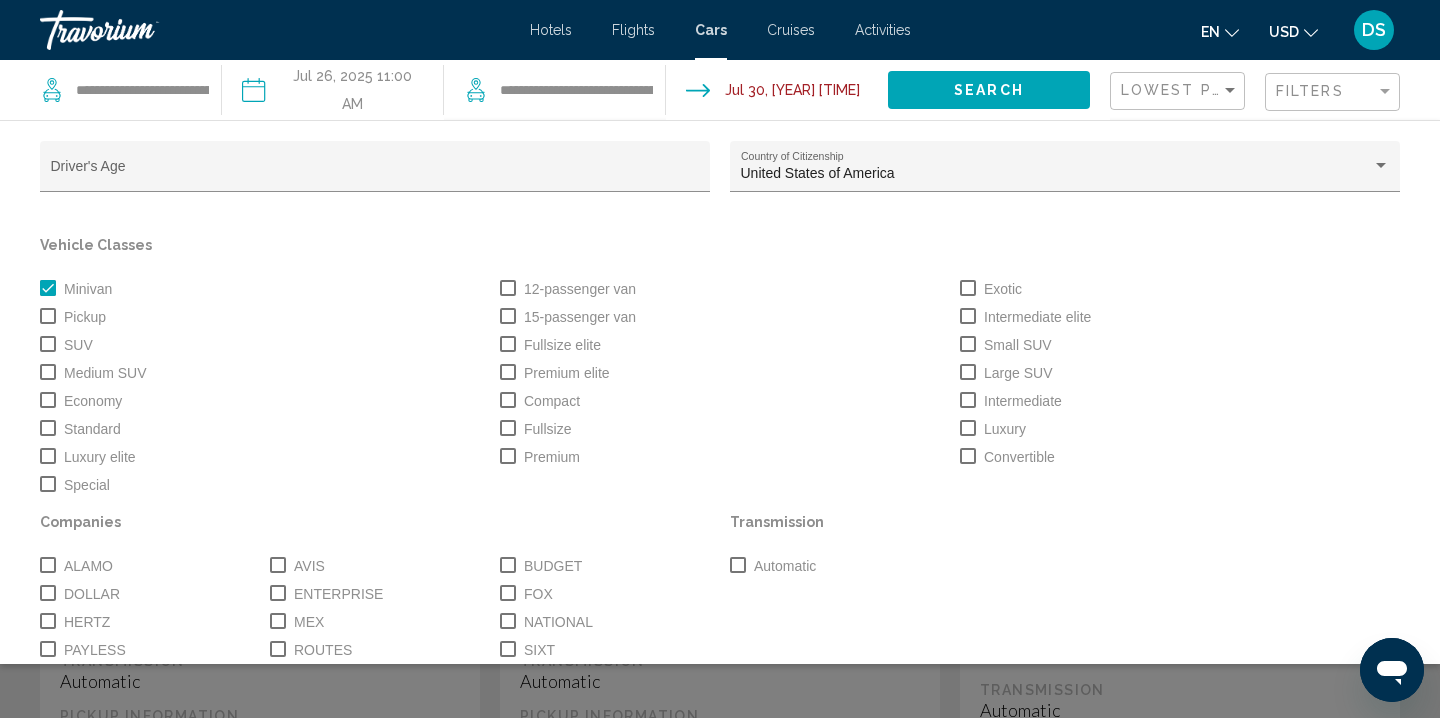 click at bounding box center [48, 344] 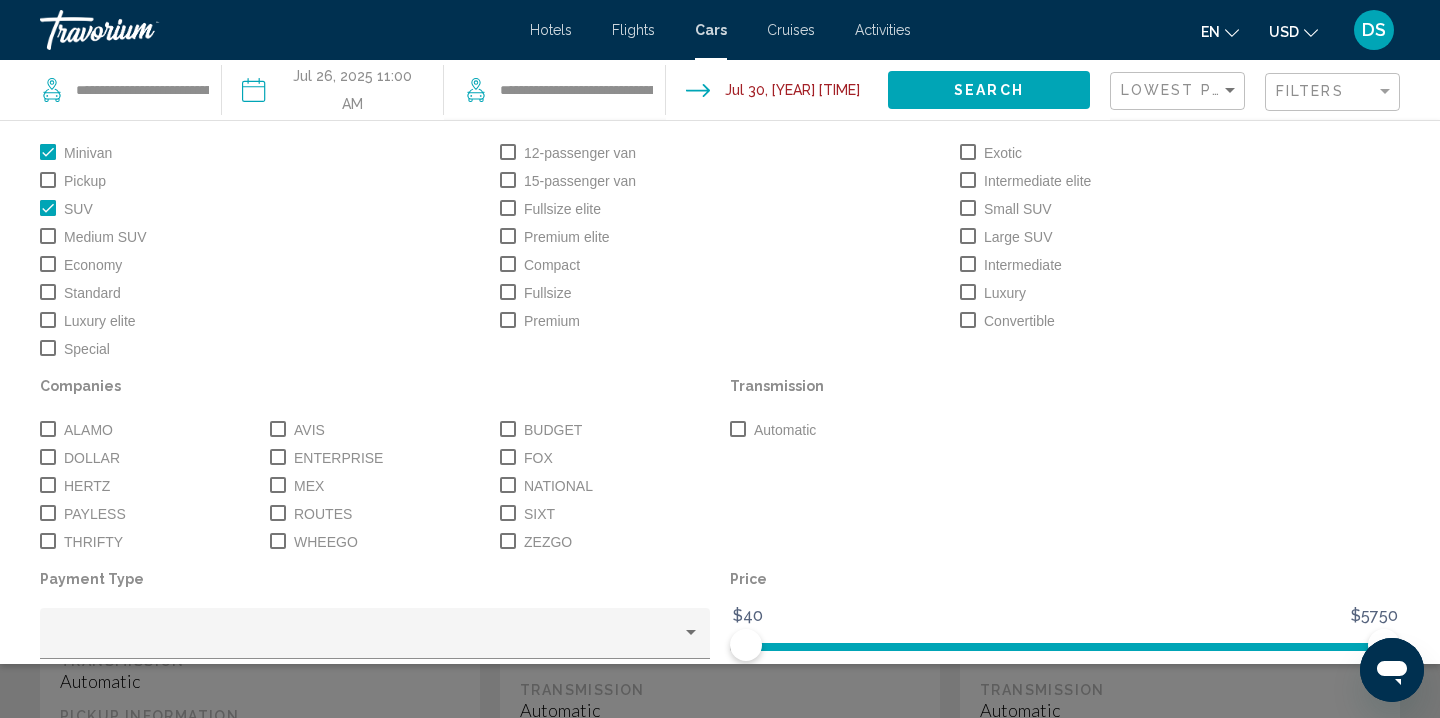 scroll, scrollTop: 227, scrollLeft: 0, axis: vertical 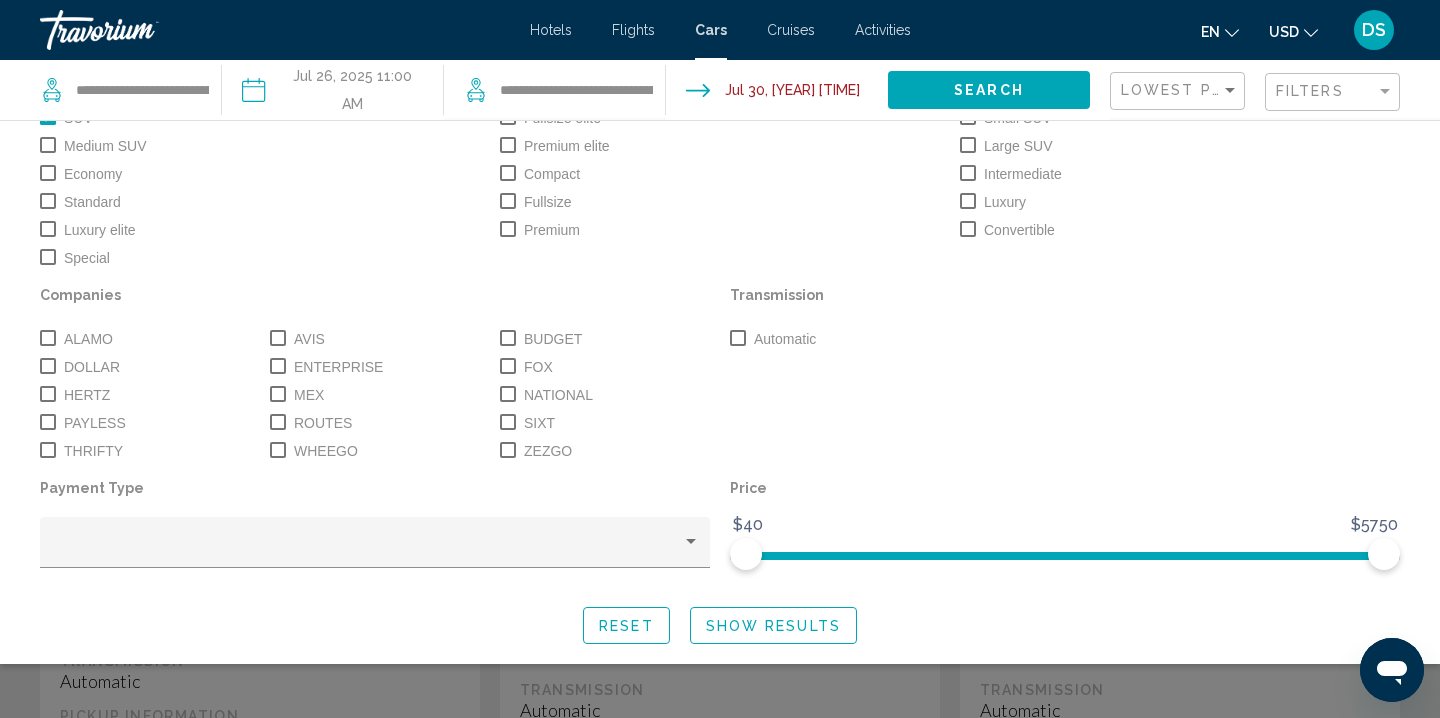 click on "Show Results" at bounding box center [773, 626] 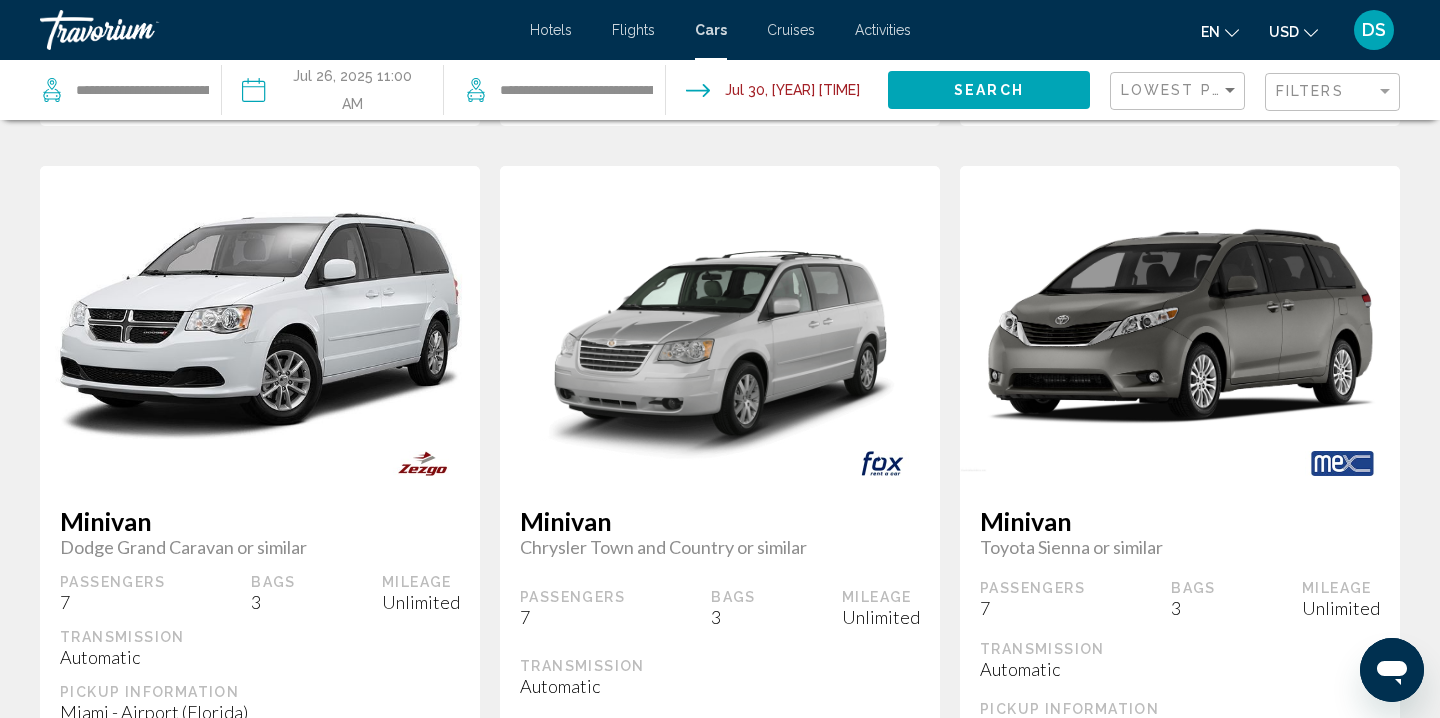 scroll, scrollTop: 868, scrollLeft: 0, axis: vertical 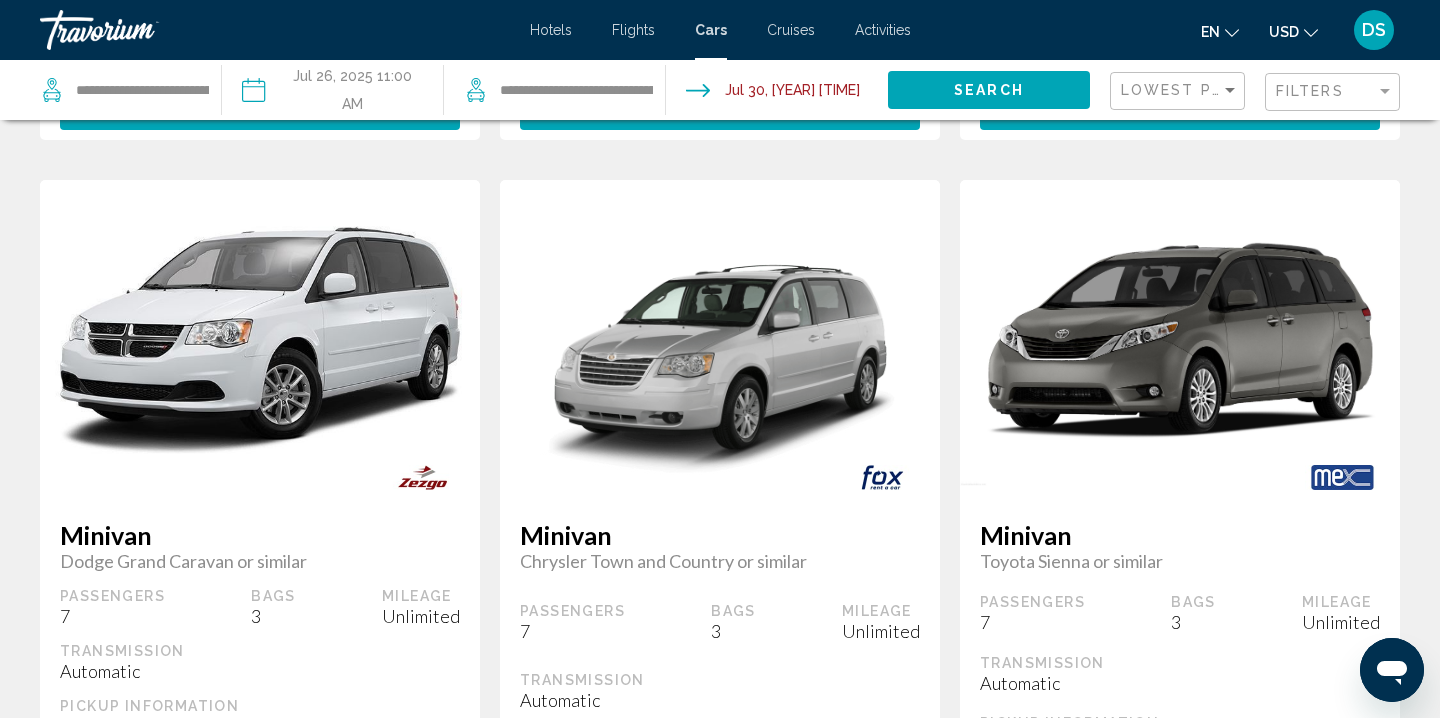 click at bounding box center [332, 93] 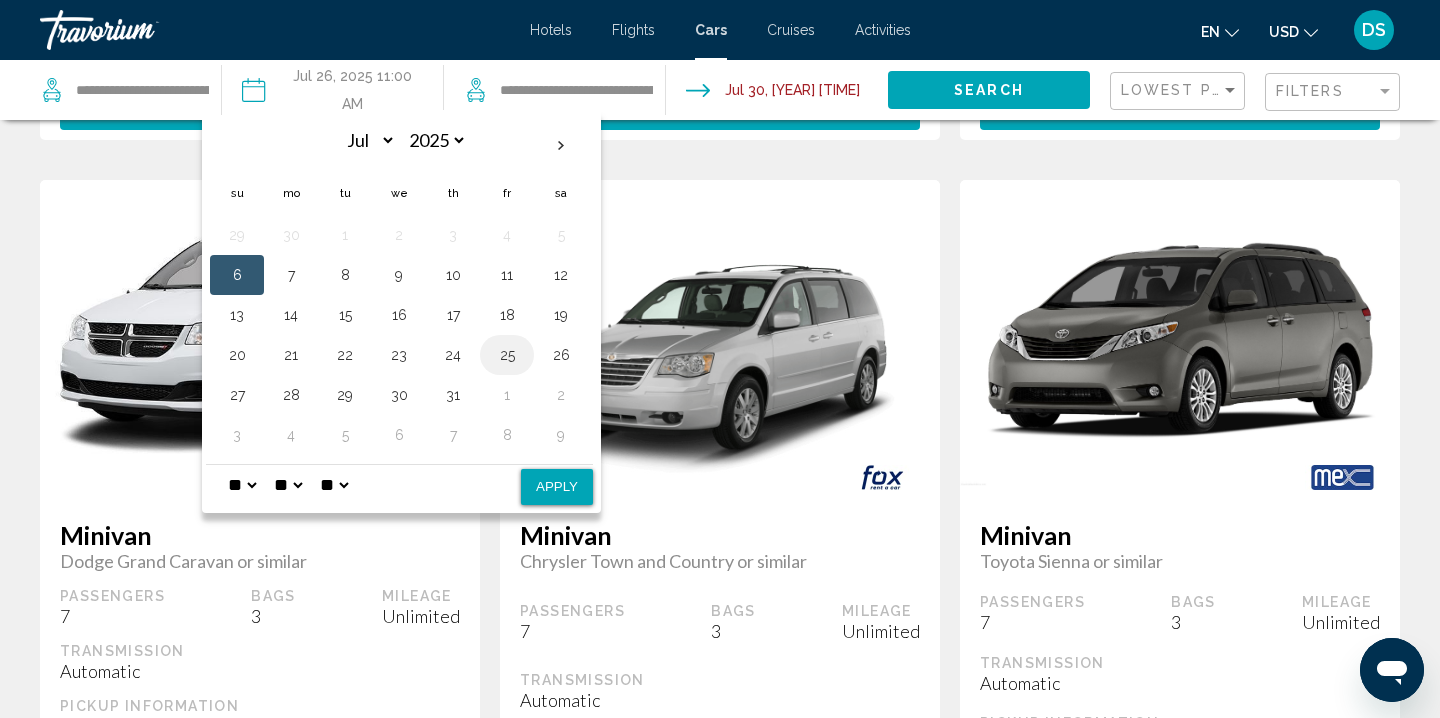 click on "25" at bounding box center (507, 355) 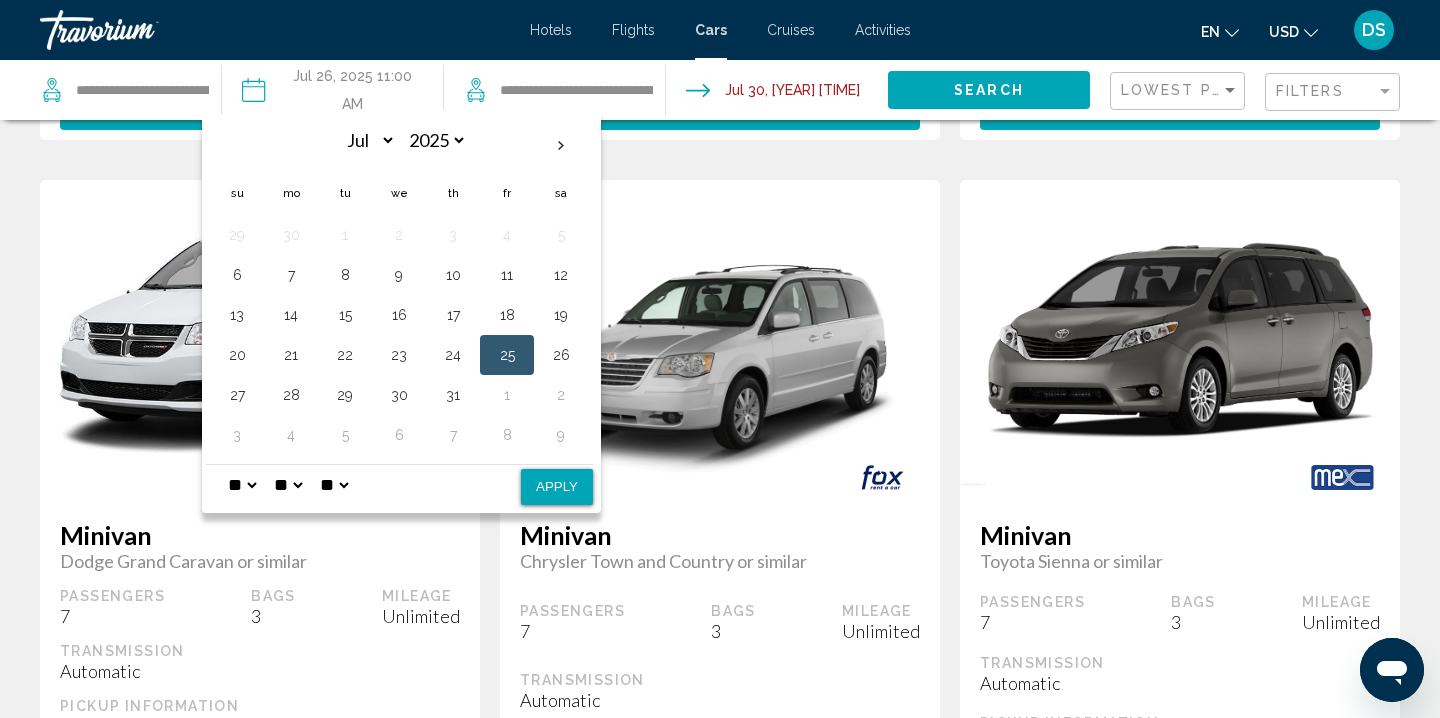 click on "** **" at bounding box center (334, 485) 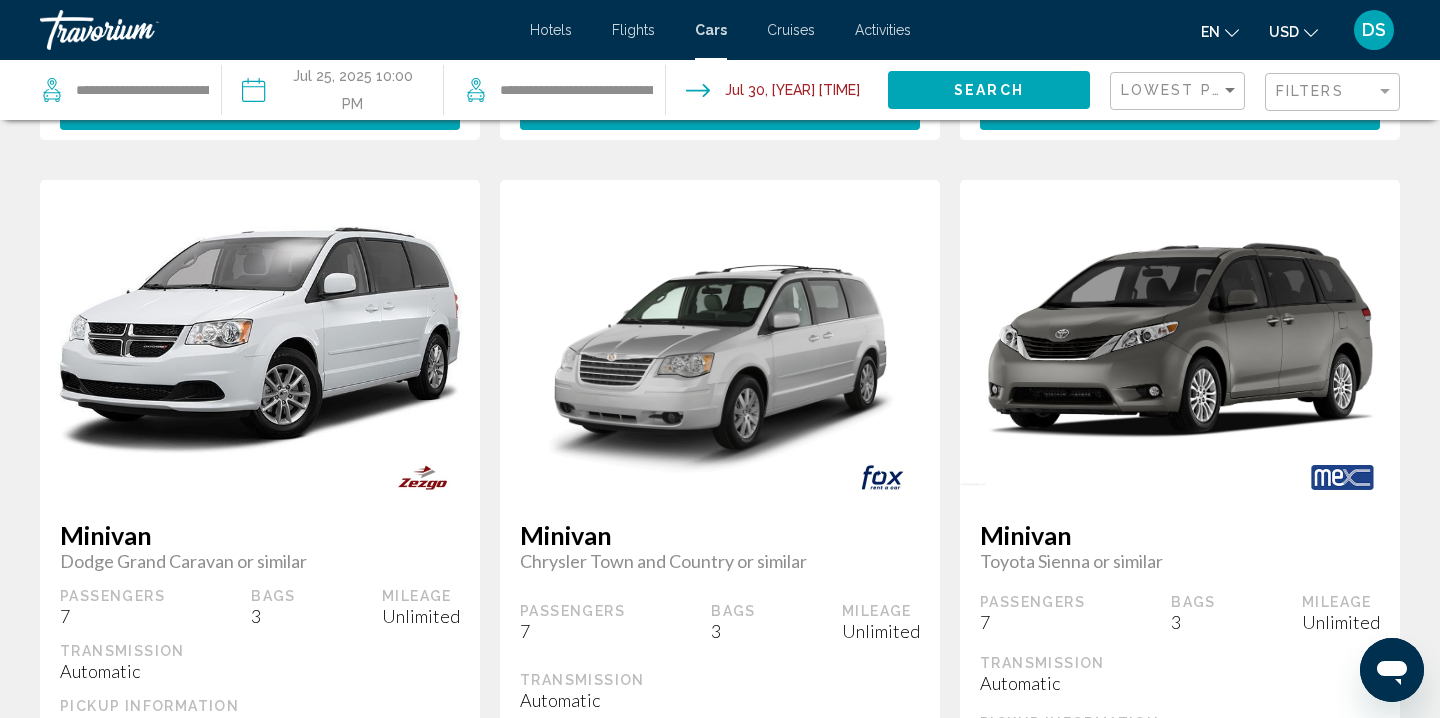 click at bounding box center (776, 93) 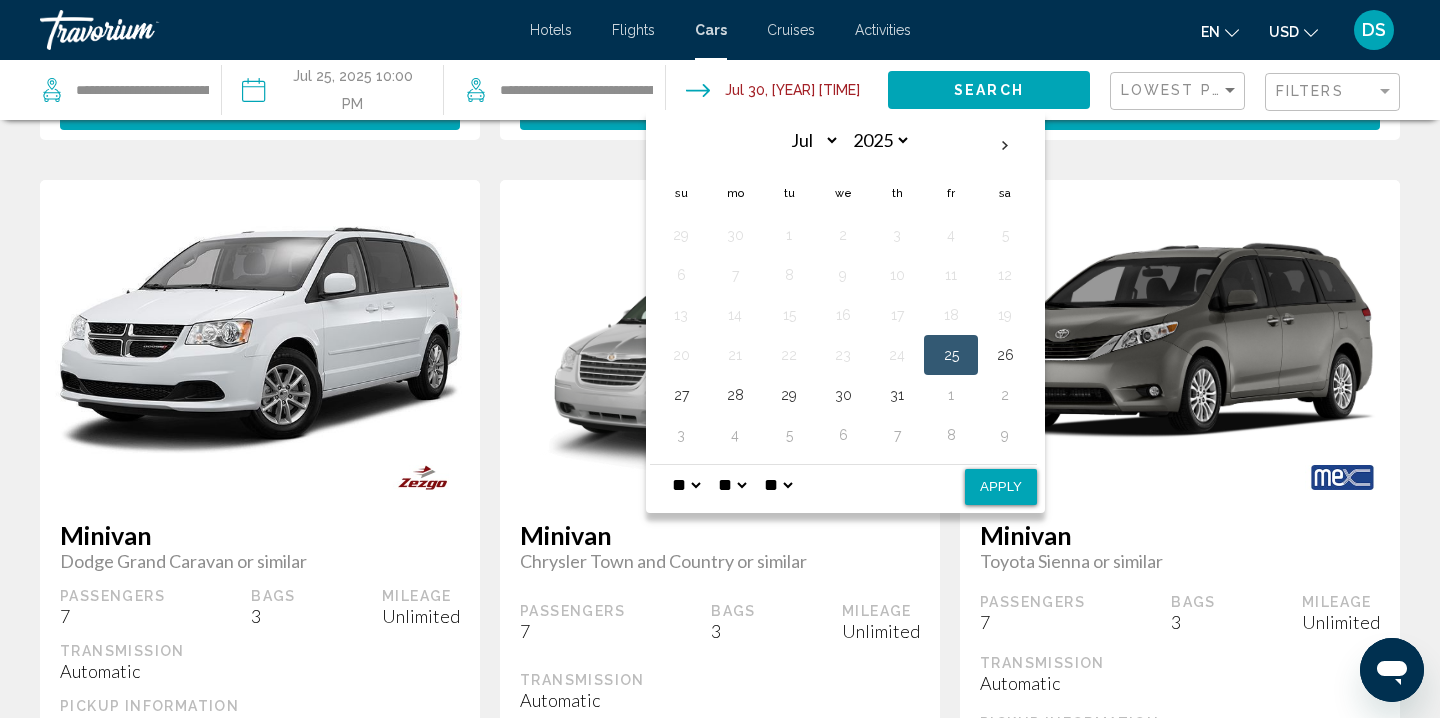 click on "Apply" at bounding box center (1001, 487) 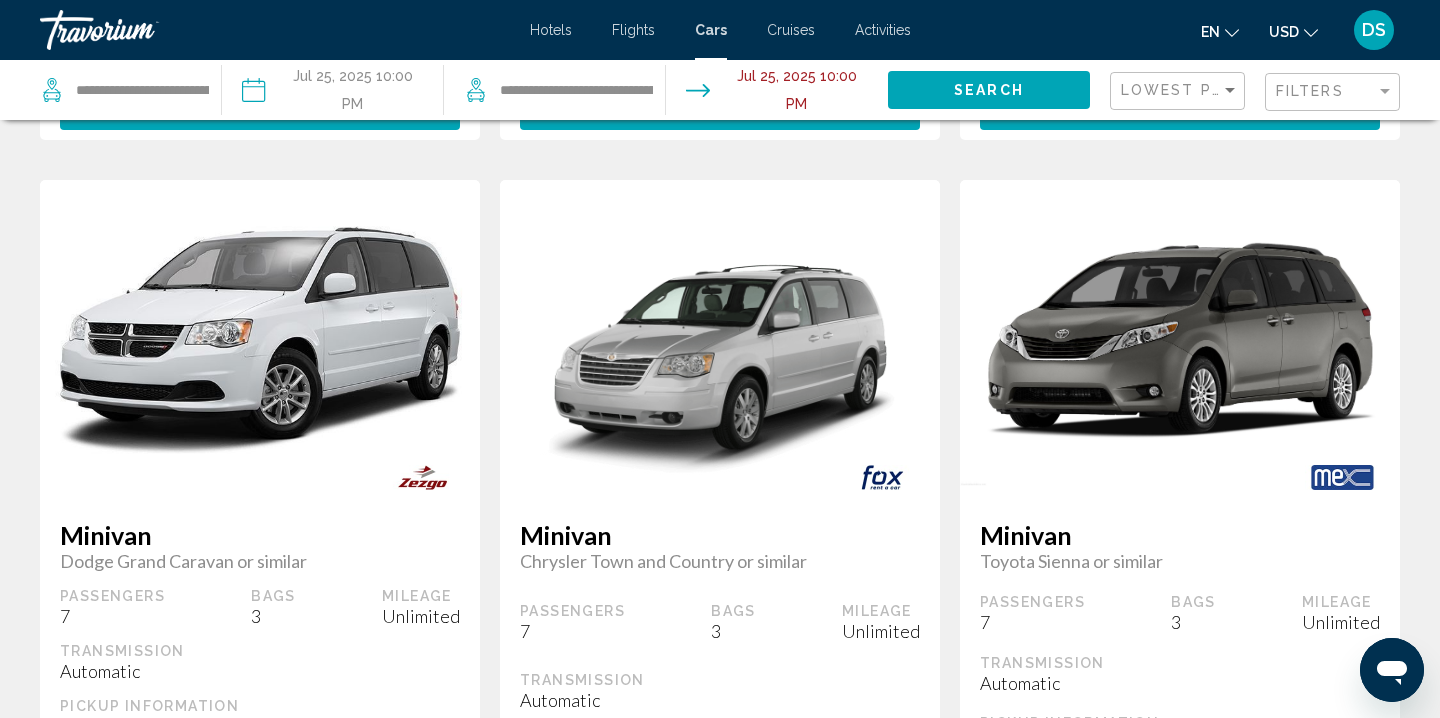 click on "**********" at bounding box center (776, 93) 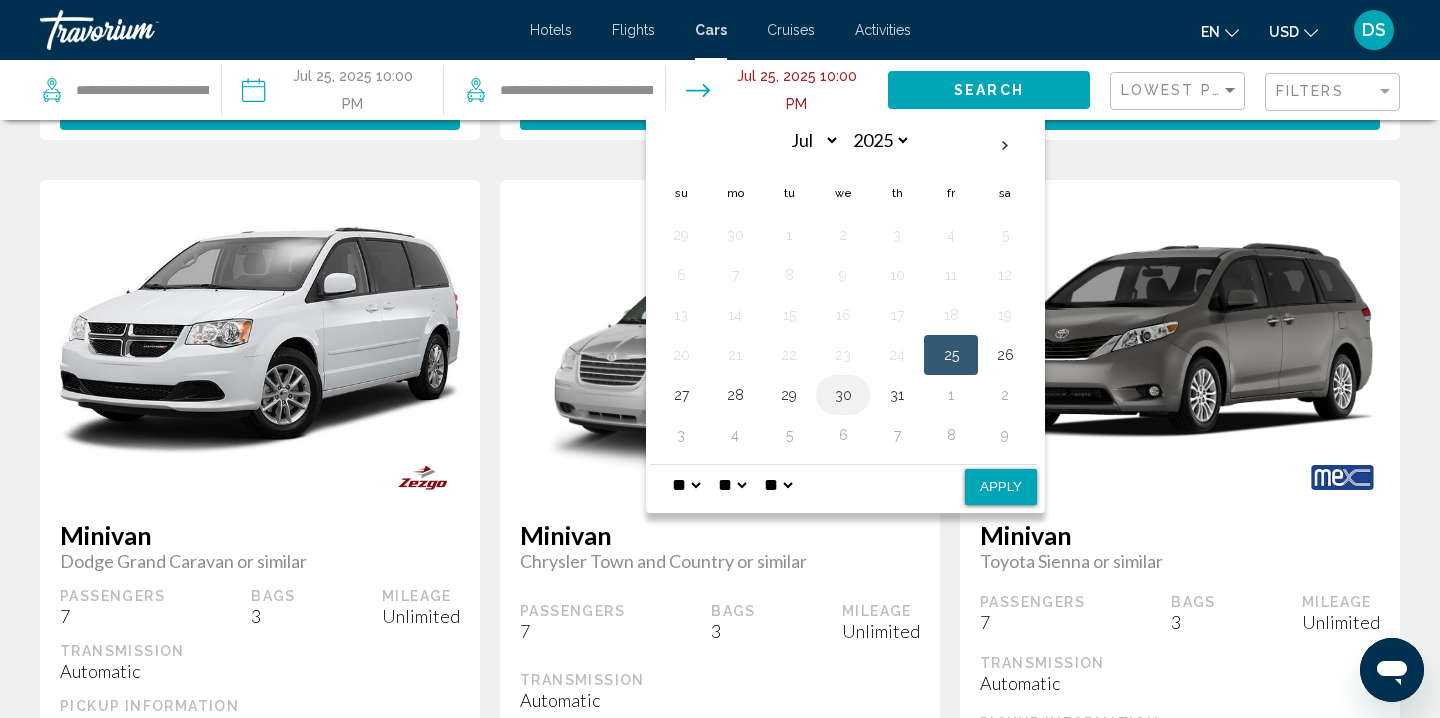 click on "30" at bounding box center [843, 395] 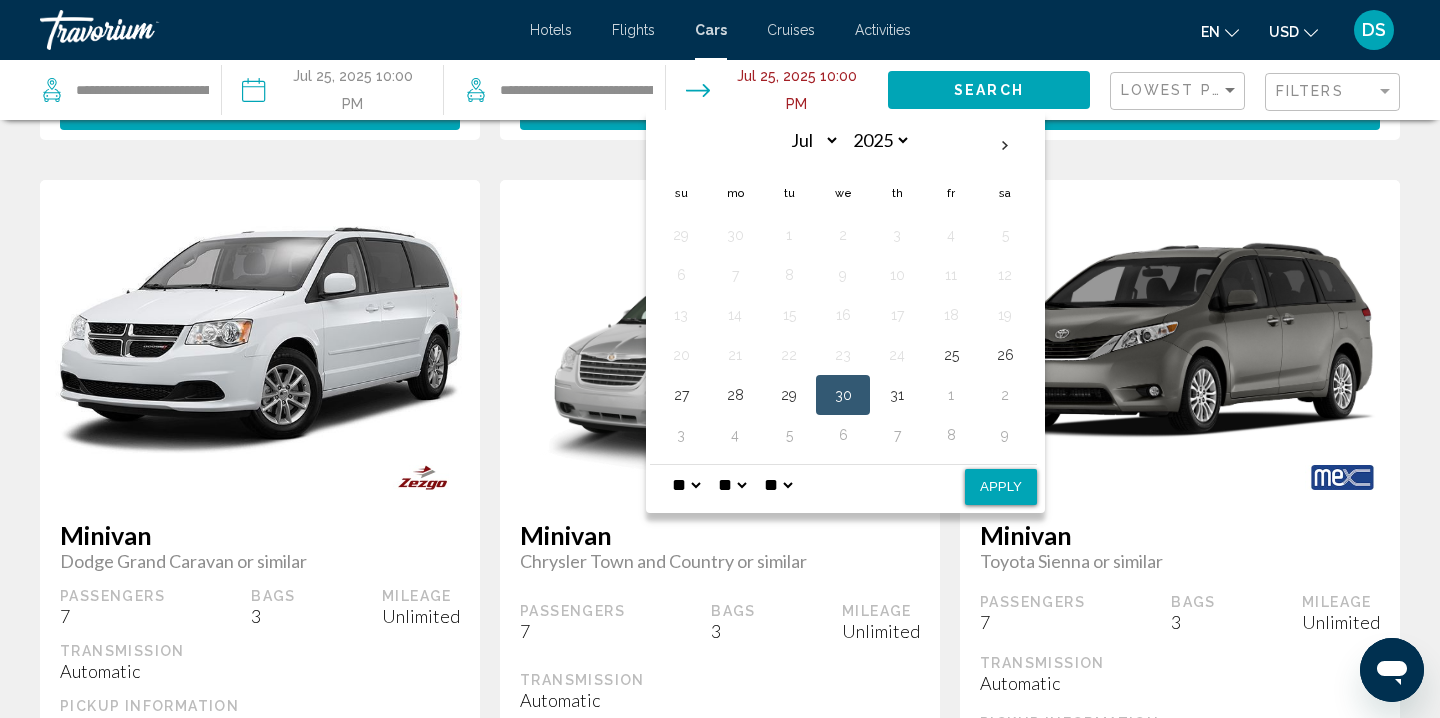 click on "Apply" at bounding box center (1001, 487) 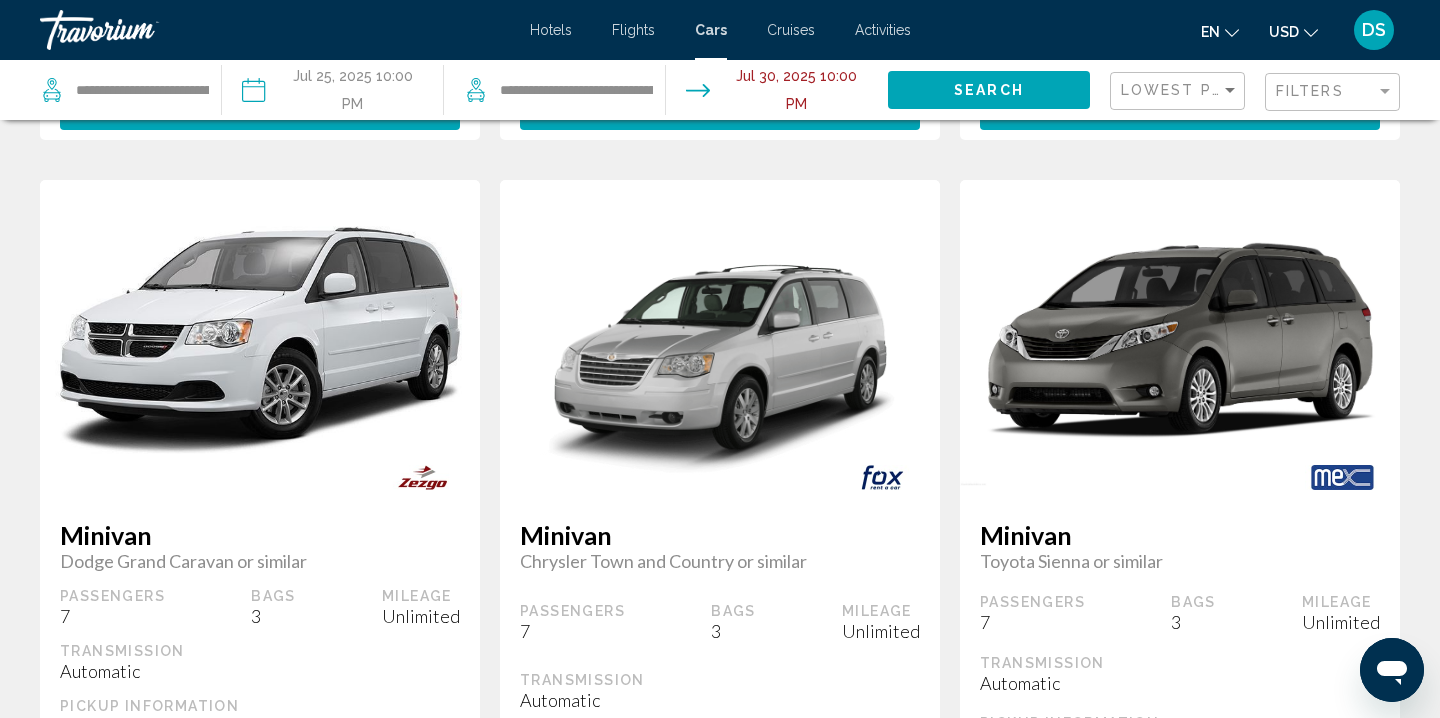 click on "Search" at bounding box center [989, 89] 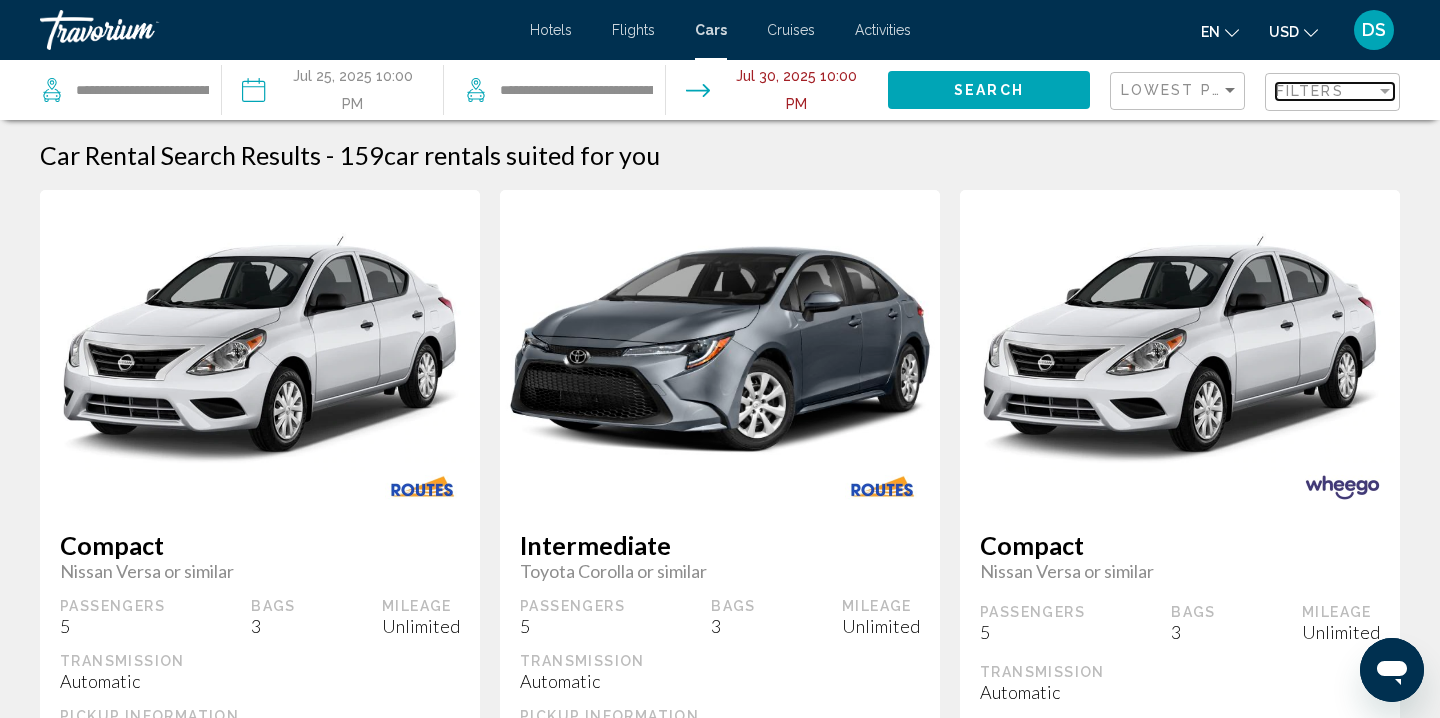 click on "Filters" at bounding box center [1310, 91] 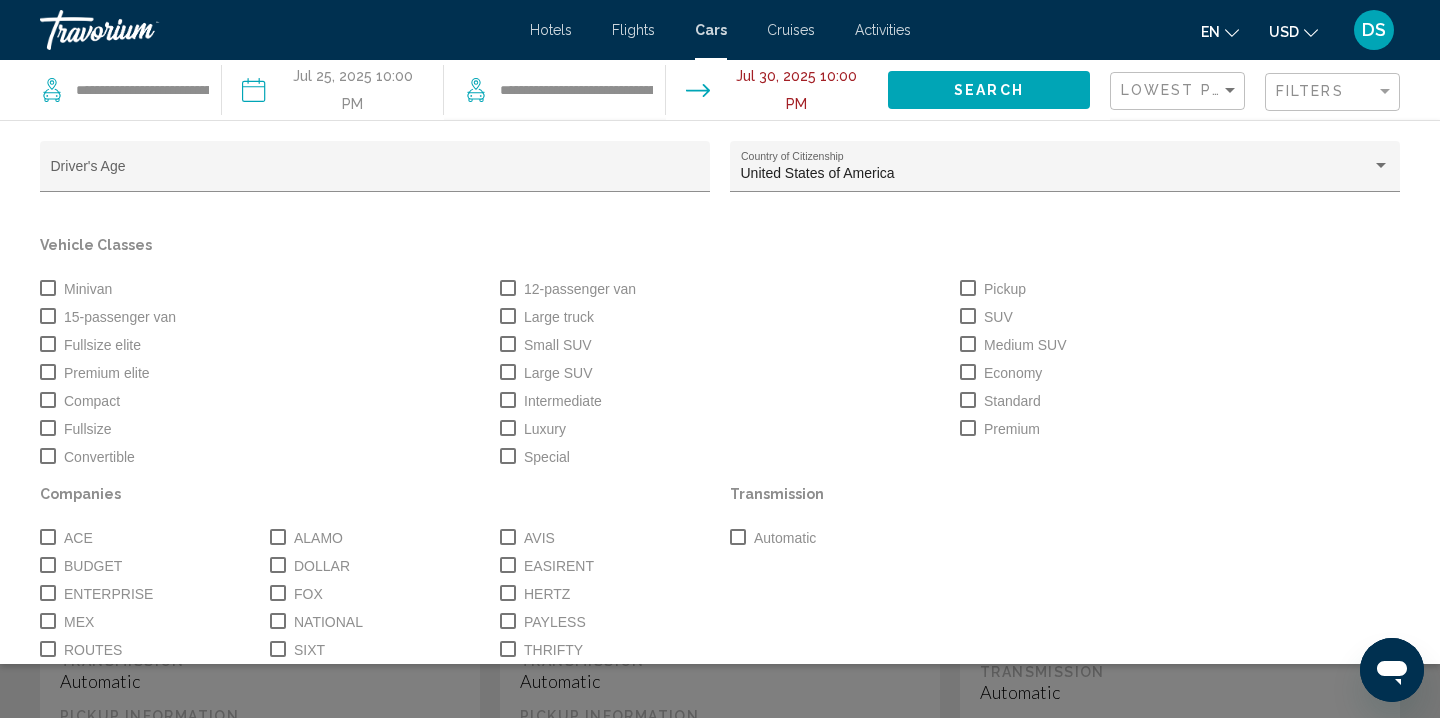 click at bounding box center [48, 288] 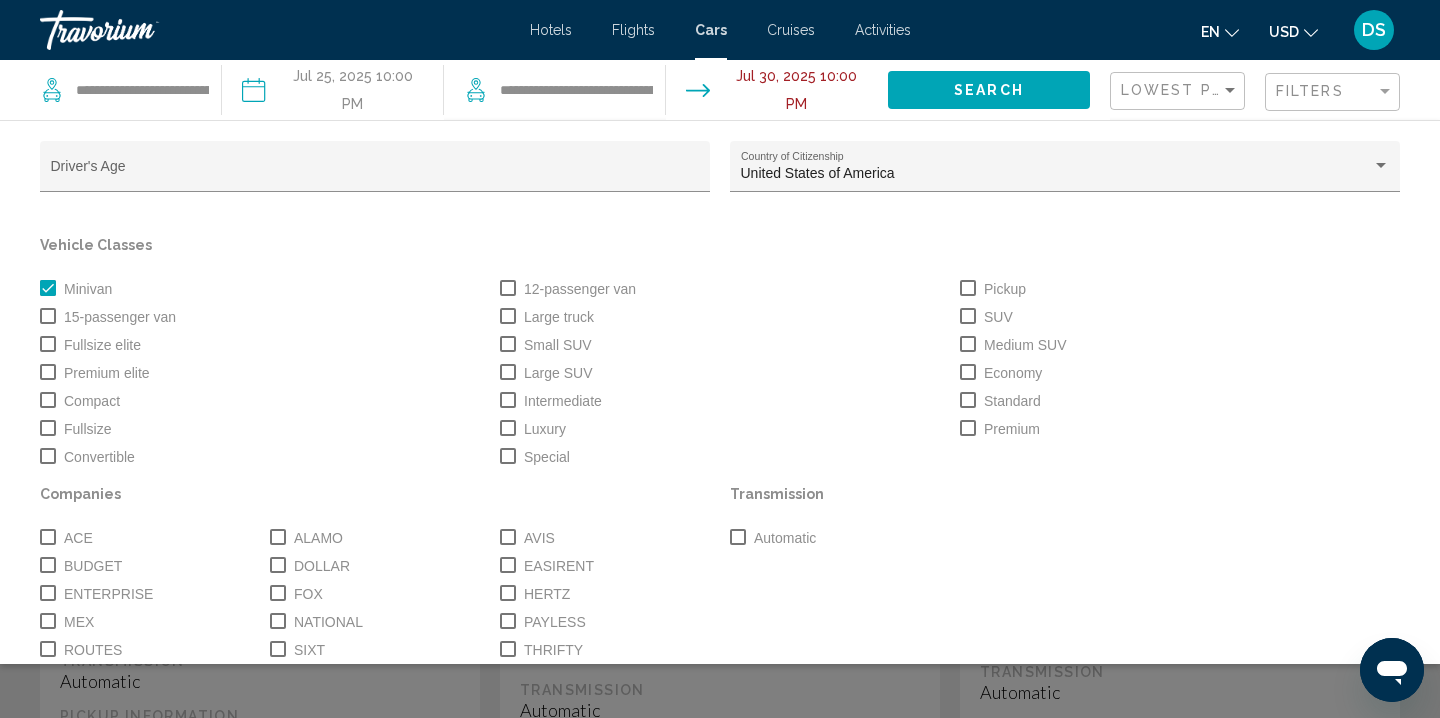 scroll, scrollTop: 6, scrollLeft: 0, axis: vertical 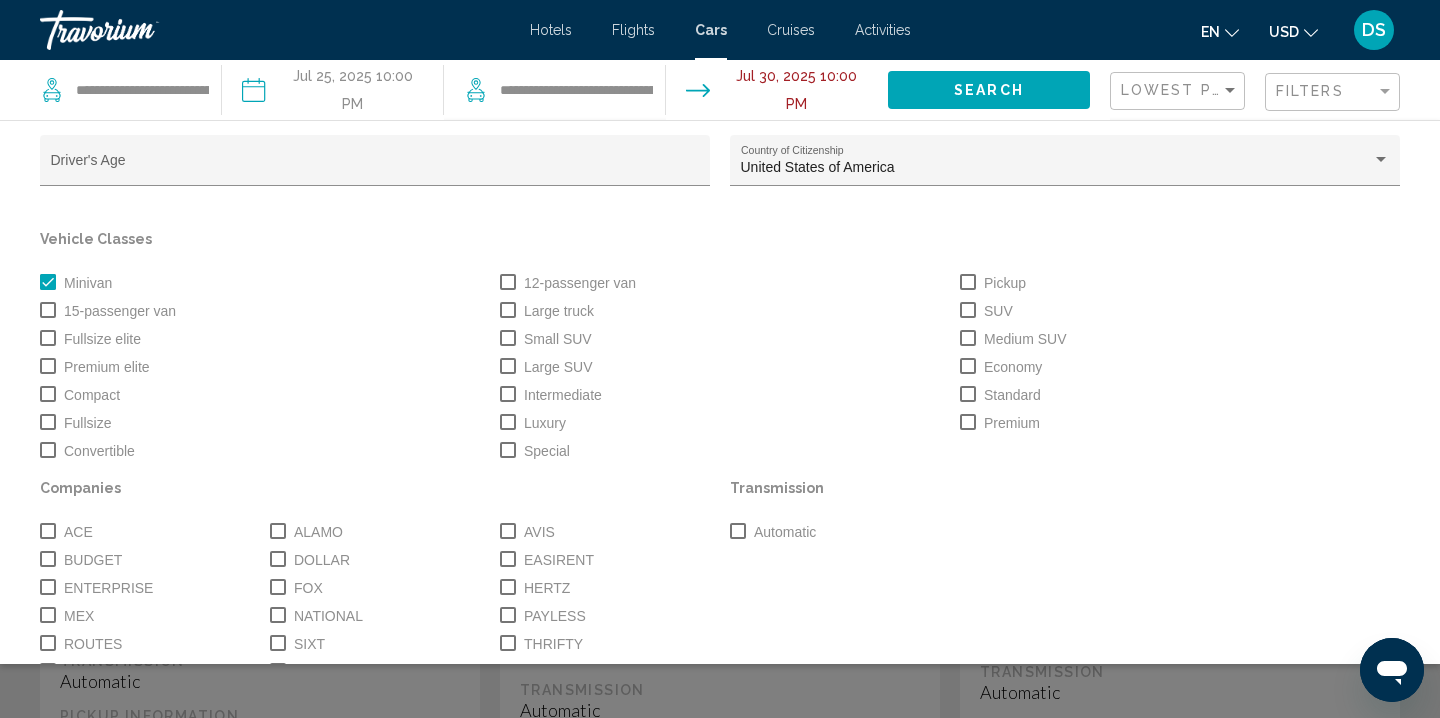 click on "Large SUV" at bounding box center [546, 367] 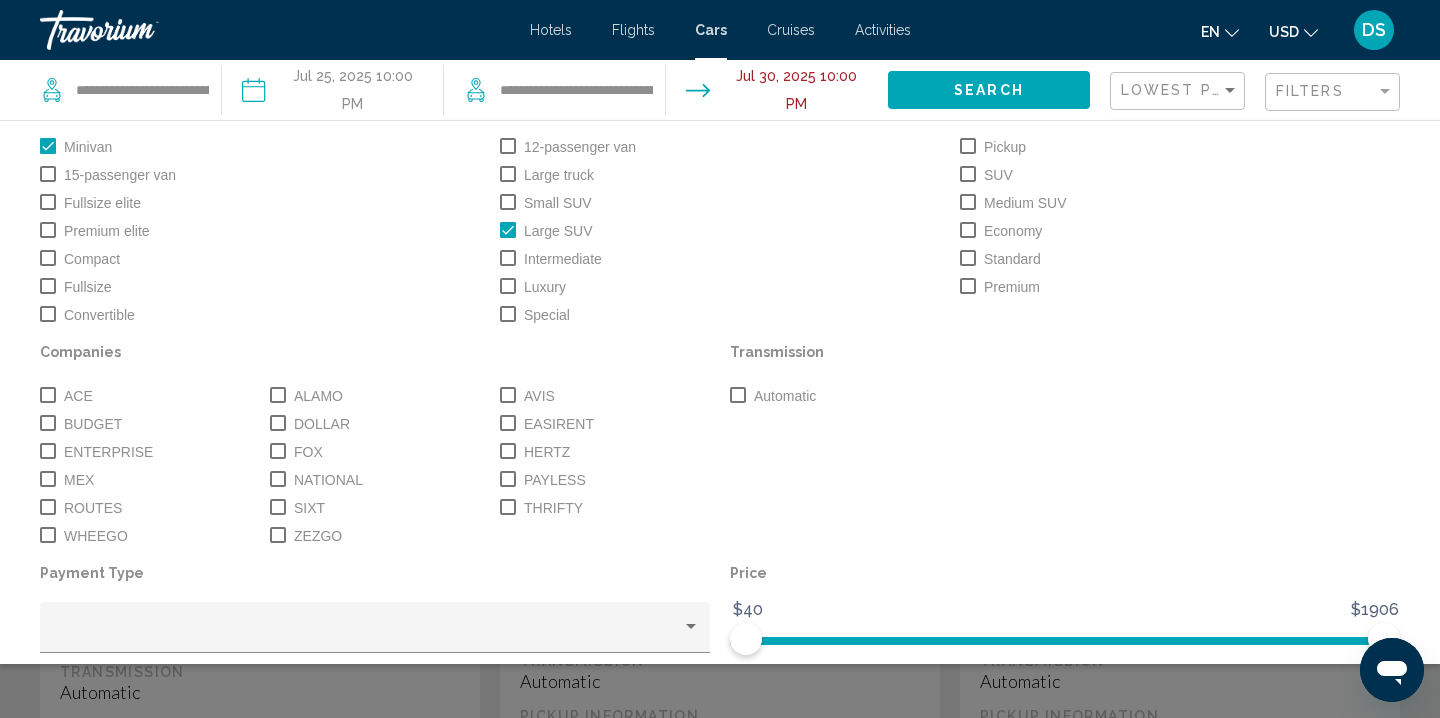 scroll, scrollTop: 227, scrollLeft: 0, axis: vertical 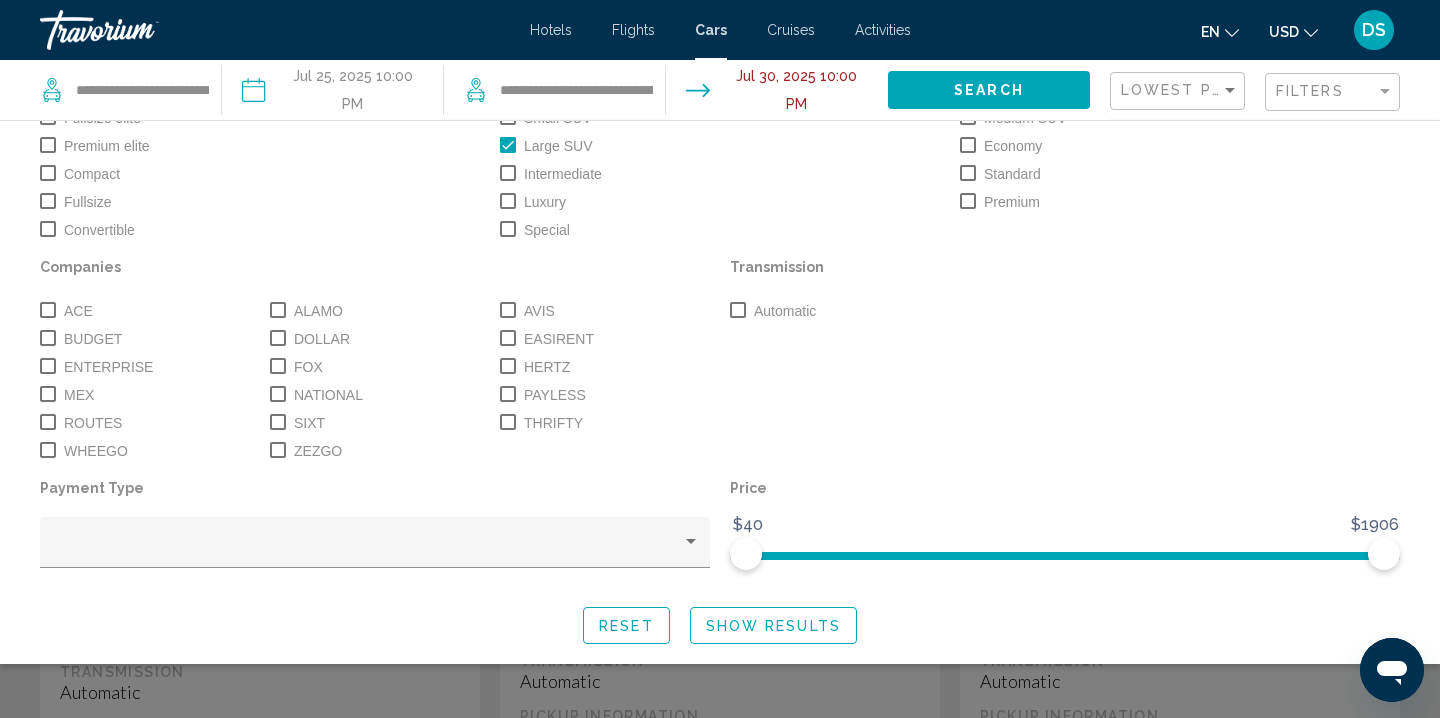 click on "Show Results" at bounding box center (773, 626) 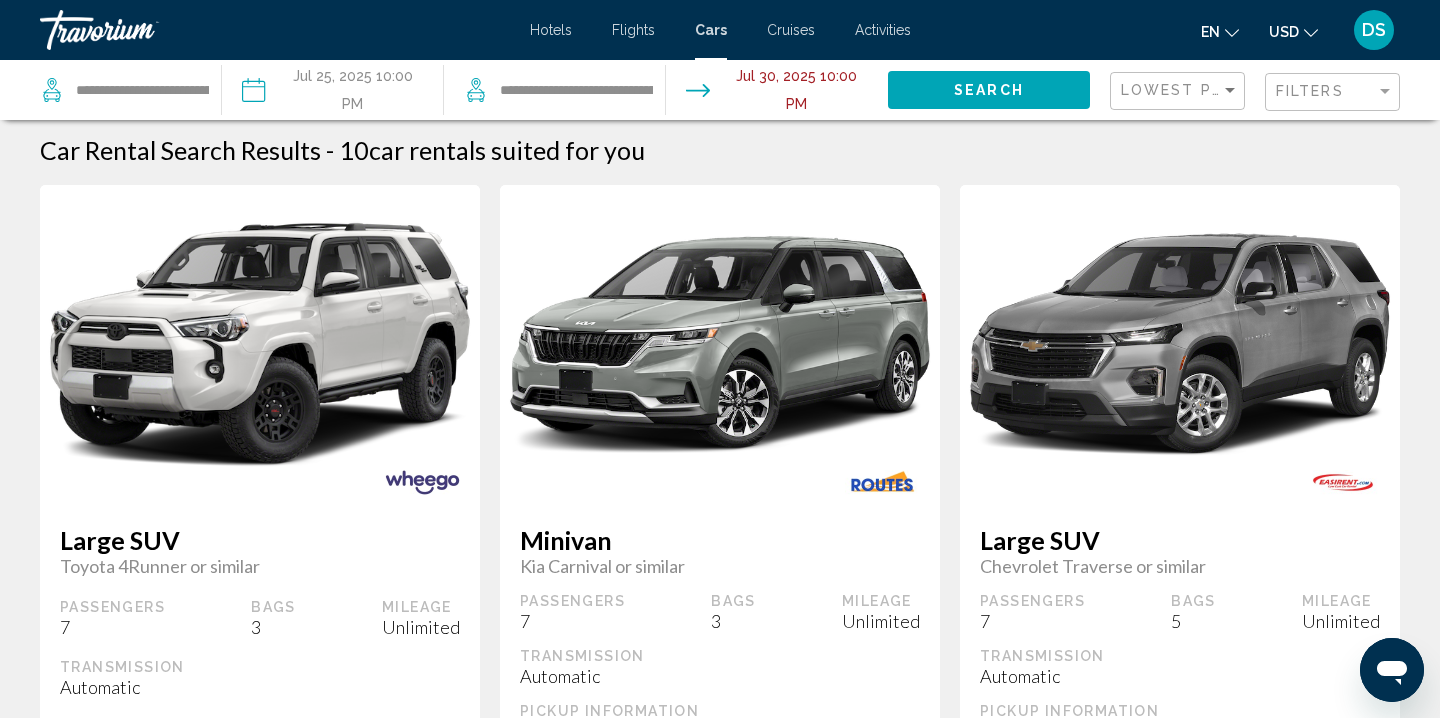 scroll, scrollTop: 0, scrollLeft: 0, axis: both 